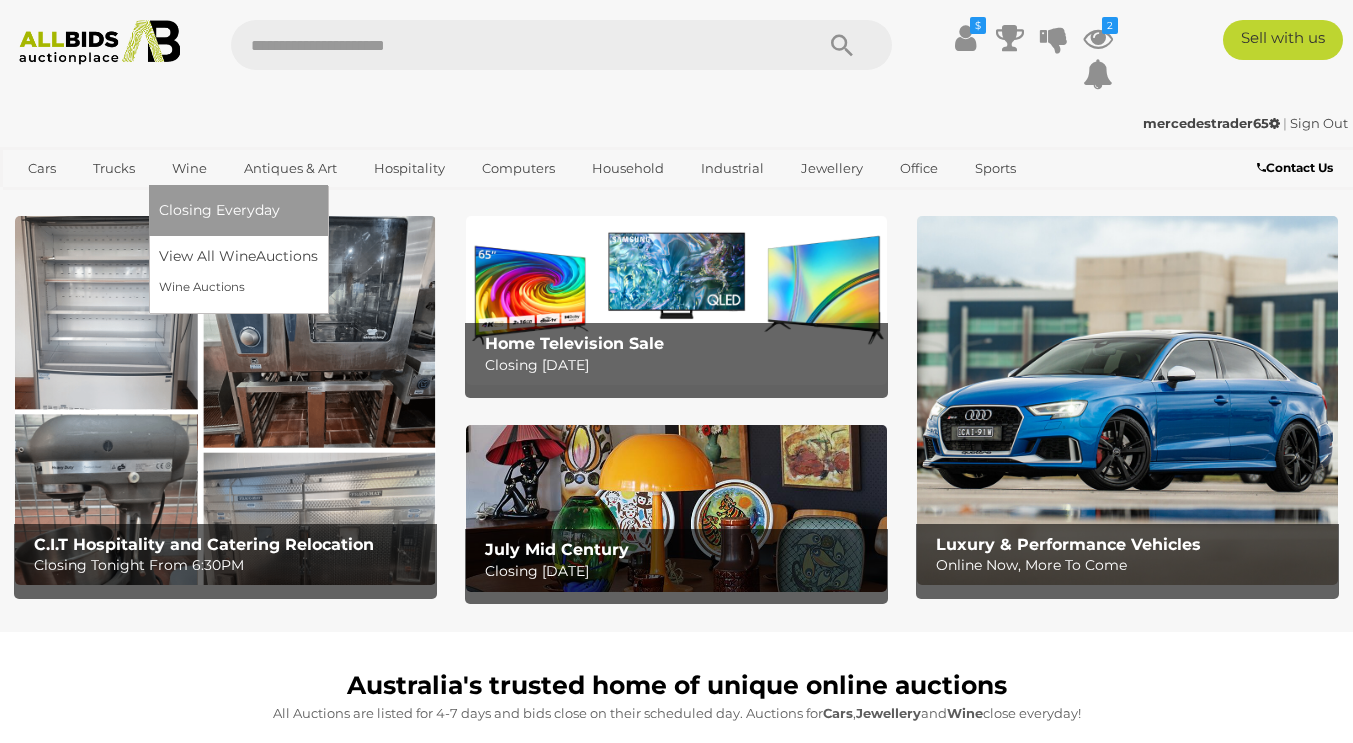scroll, scrollTop: 0, scrollLeft: 0, axis: both 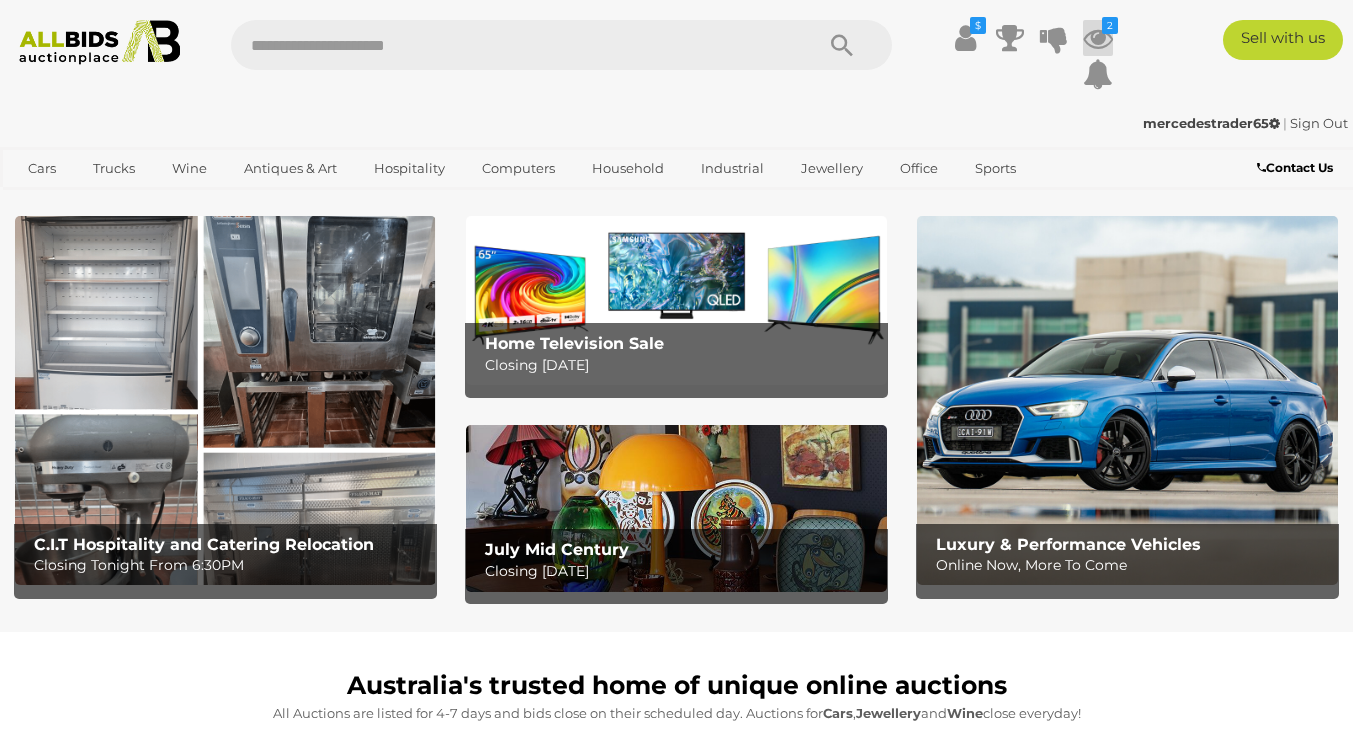 click at bounding box center (1098, 38) 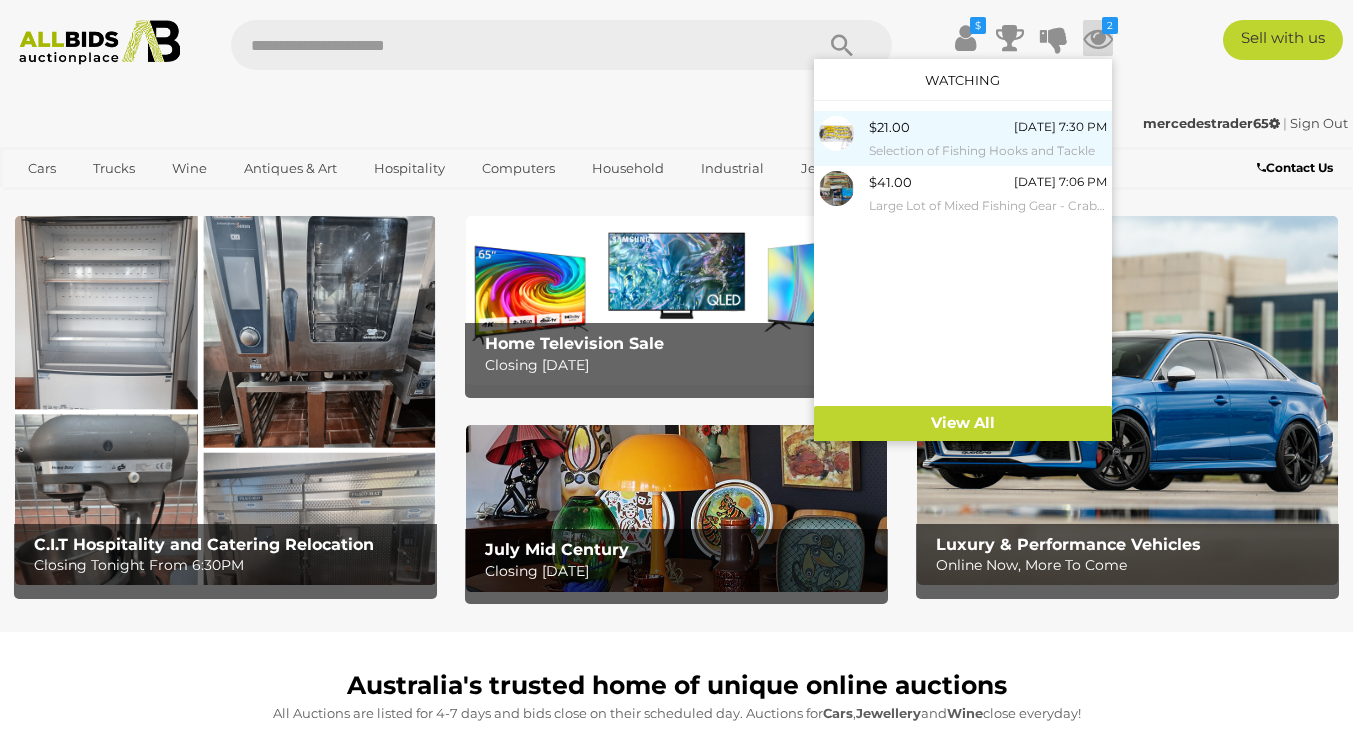 click on "[DATE] 7:30 PM" at bounding box center [1060, 127] 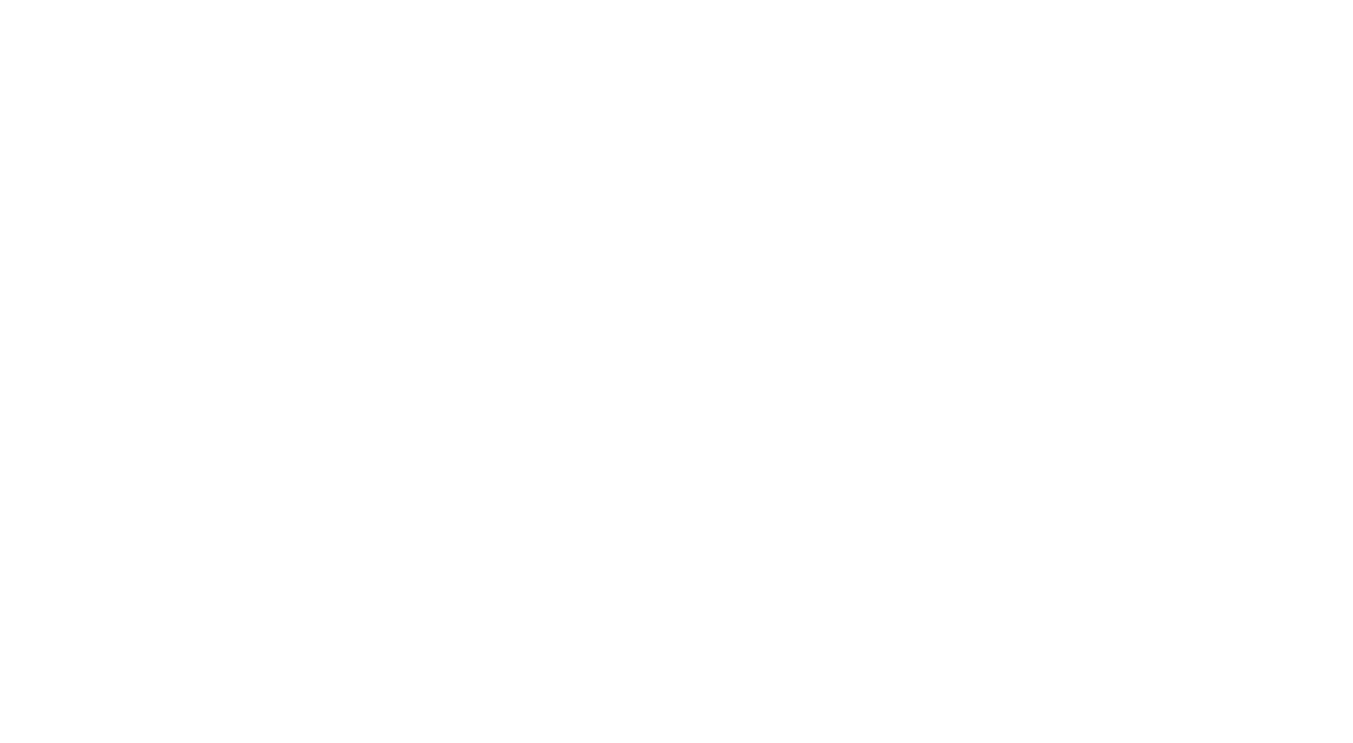 scroll, scrollTop: 0, scrollLeft: 0, axis: both 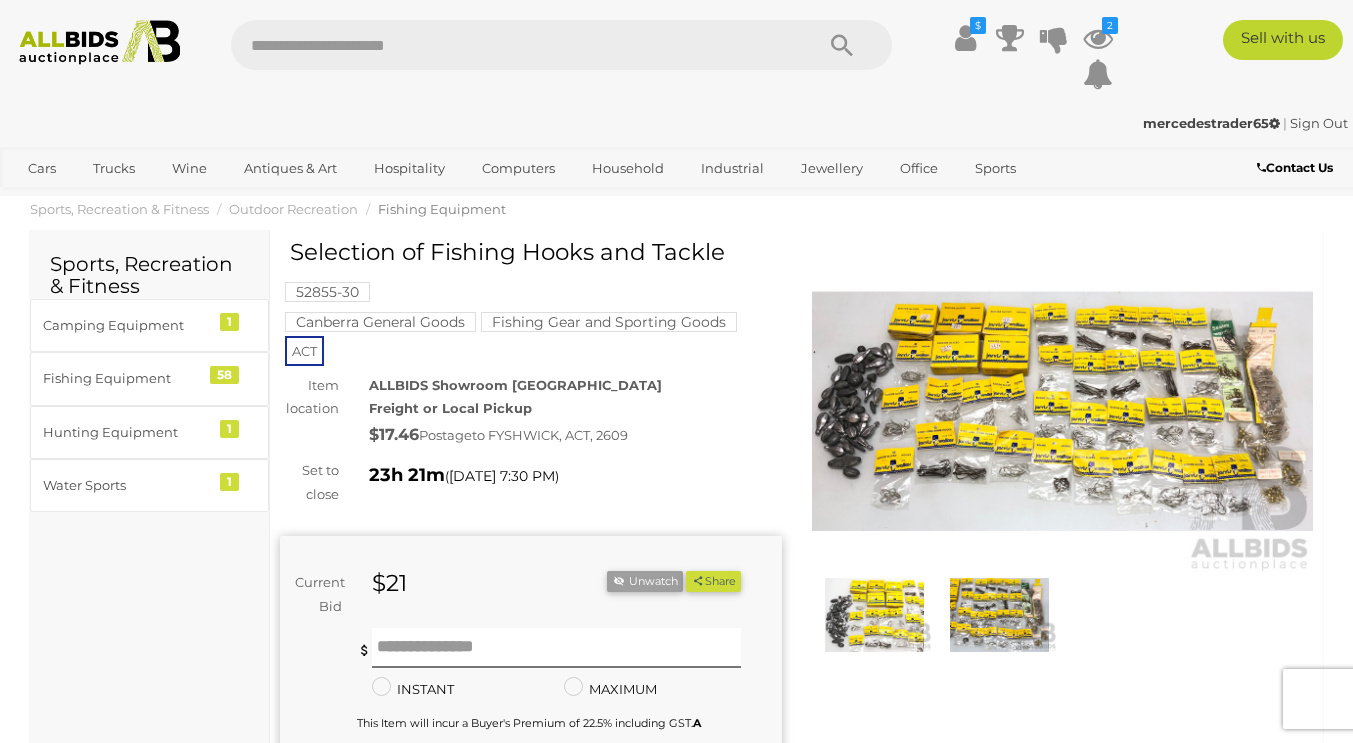 click at bounding box center (1063, 411) 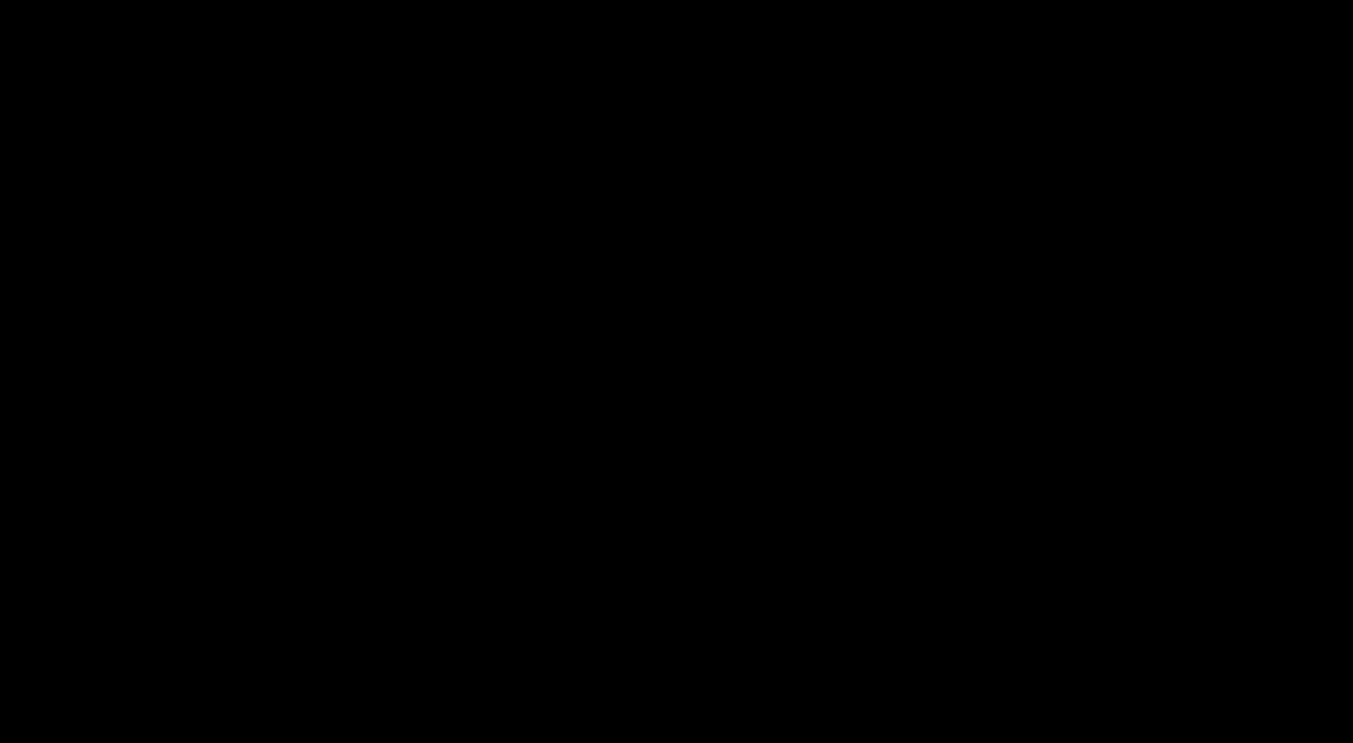 click at bounding box center (676, 316) 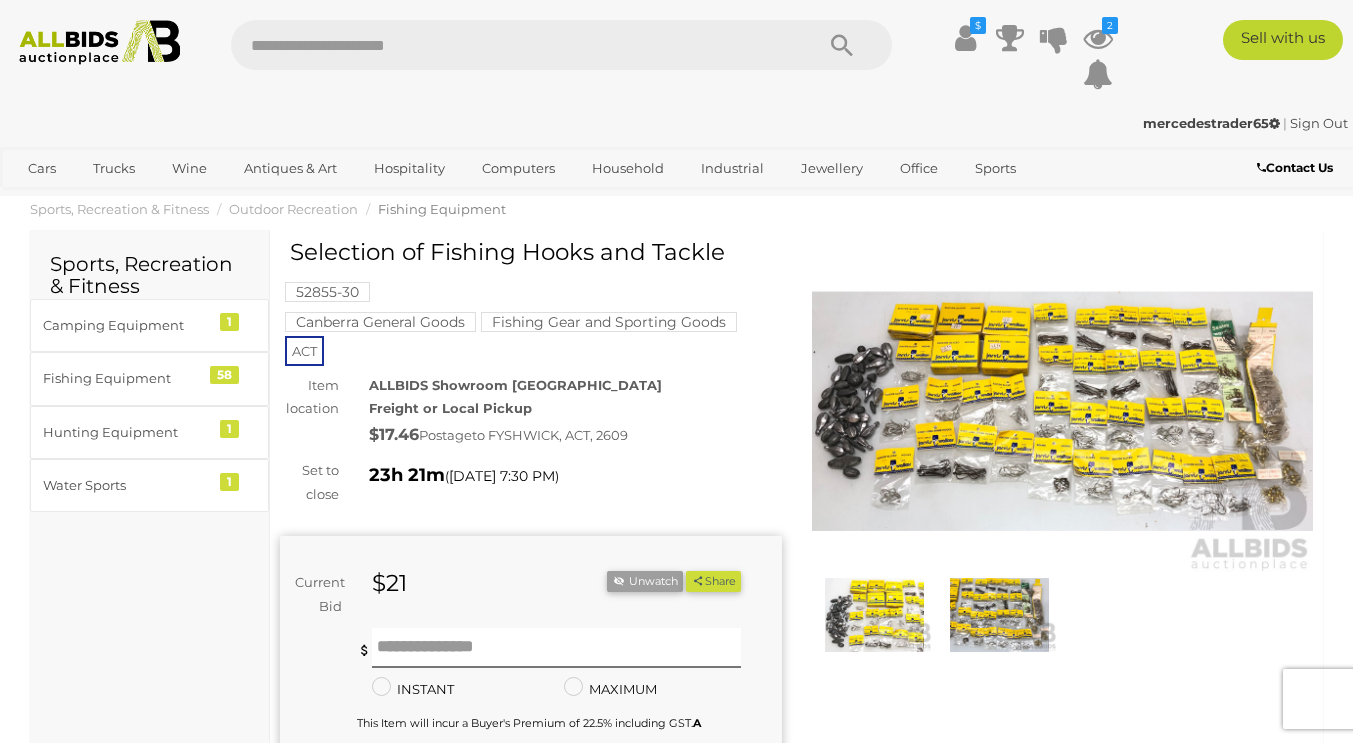 click at bounding box center [1063, 411] 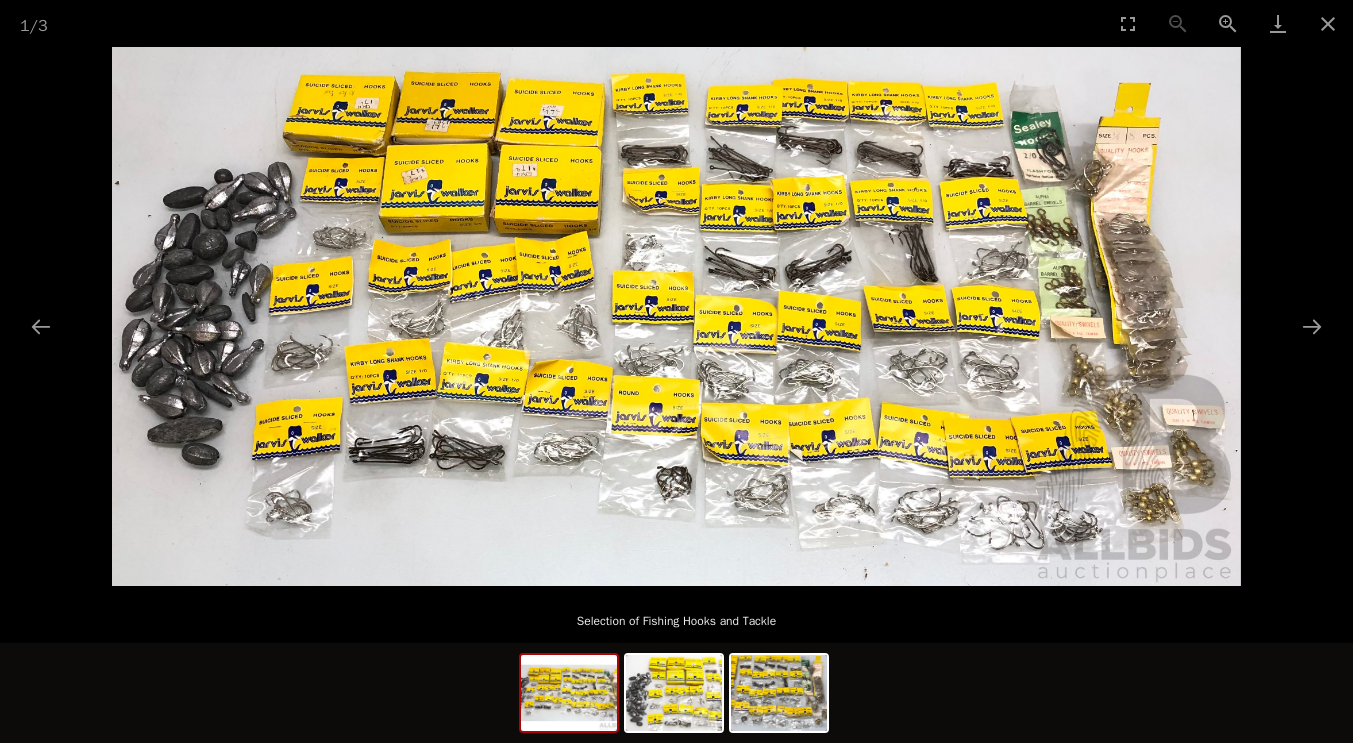 click at bounding box center [676, 316] 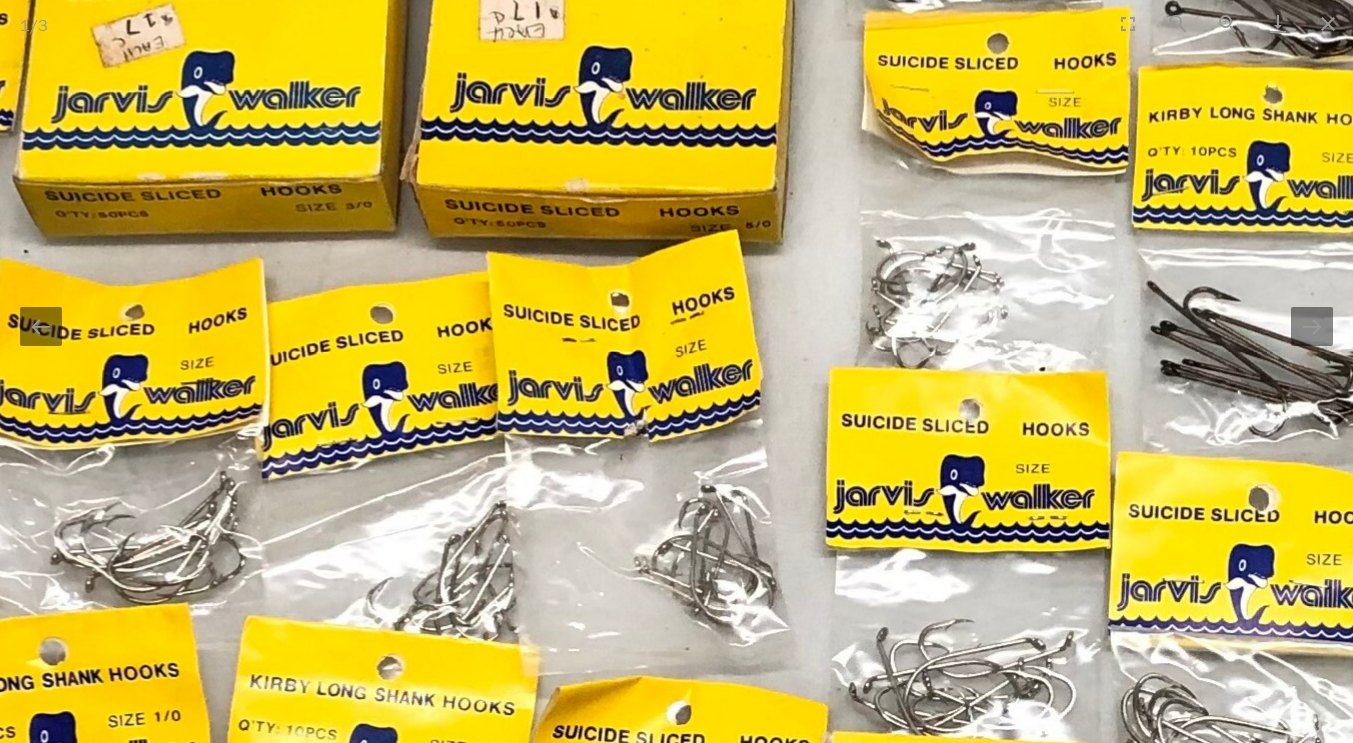 scroll, scrollTop: 0, scrollLeft: 0, axis: both 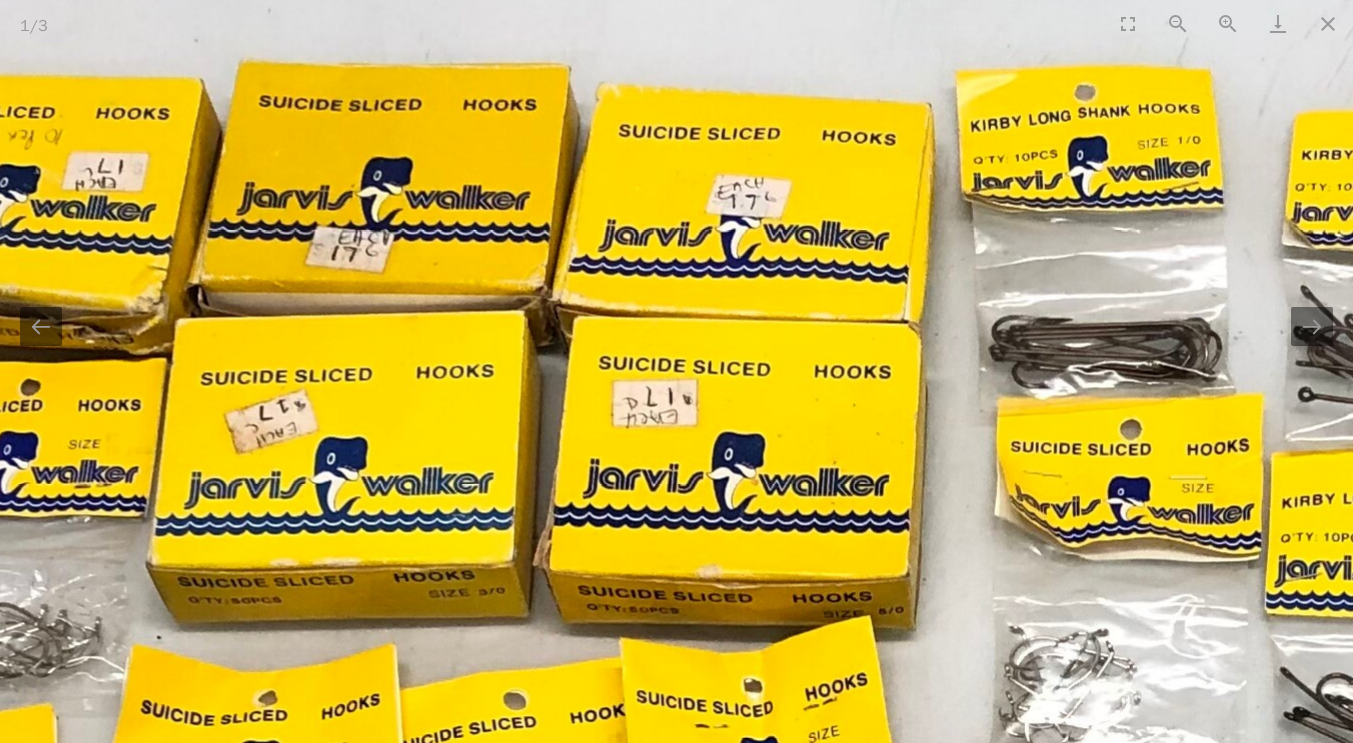 drag, startPoint x: 1156, startPoint y: 251, endPoint x: 1289, endPoint y: 637, distance: 408.27075 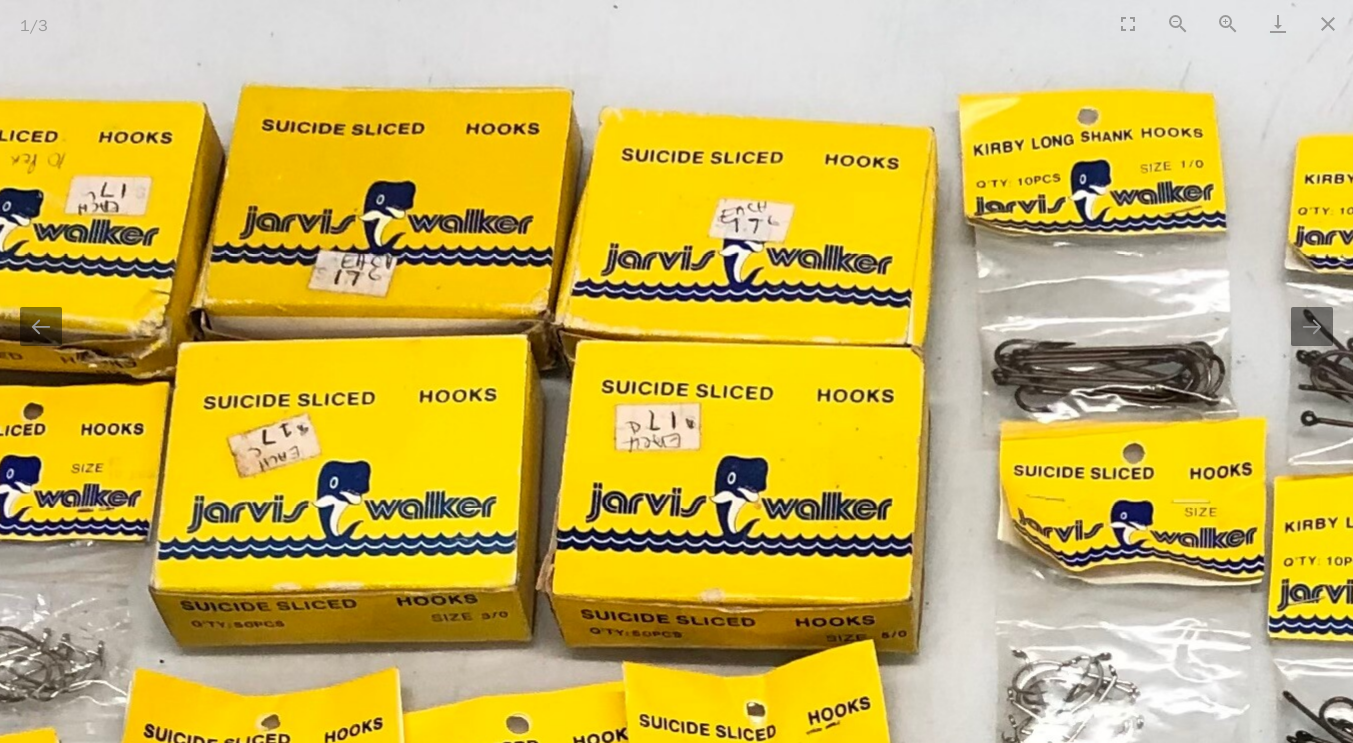 scroll, scrollTop: 0, scrollLeft: 0, axis: both 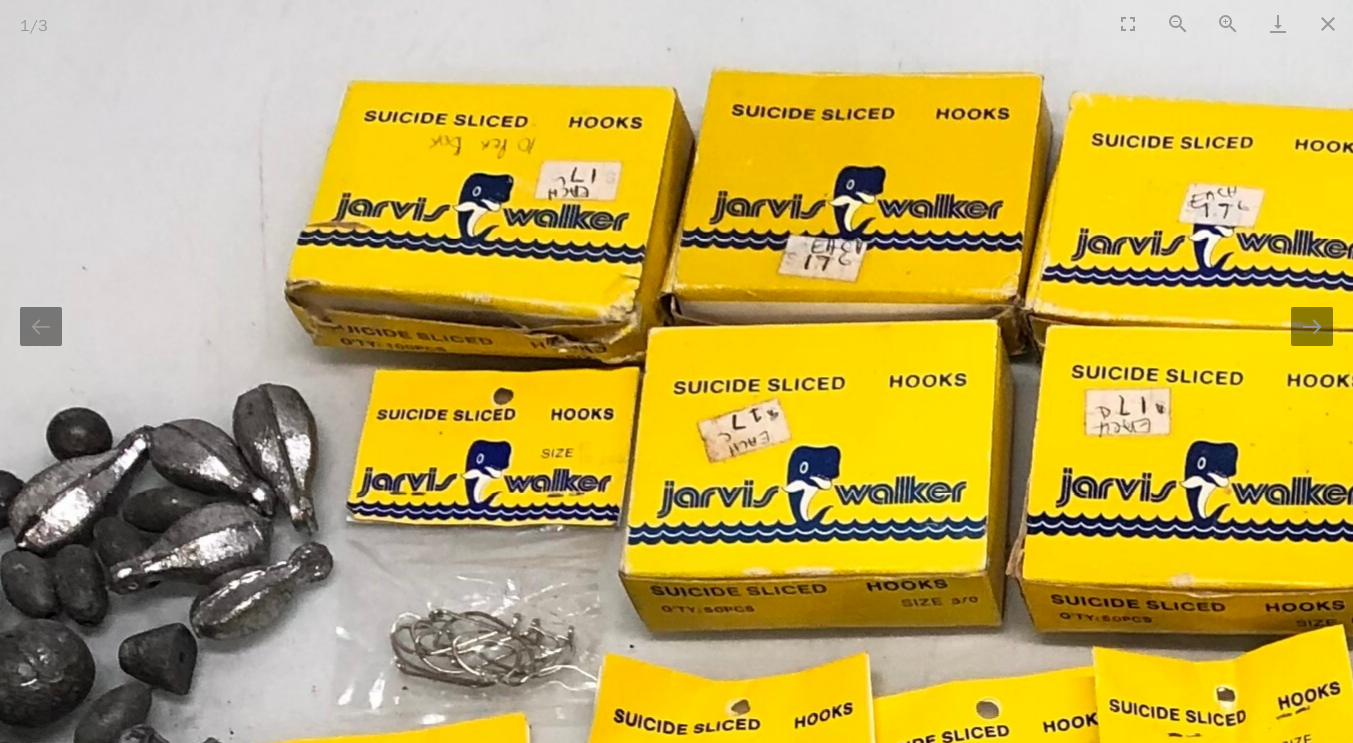 drag, startPoint x: 464, startPoint y: 389, endPoint x: 934, endPoint y: 374, distance: 470.2393 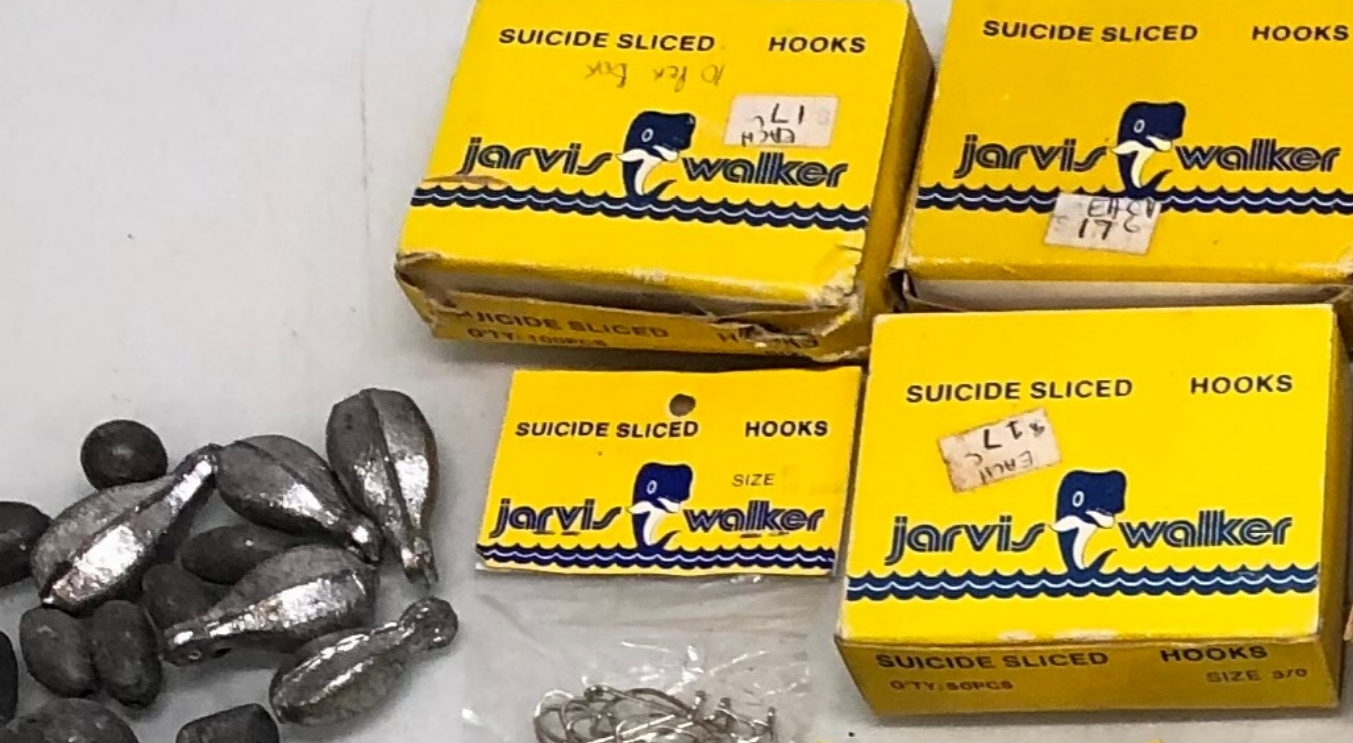 scroll, scrollTop: 0, scrollLeft: 0, axis: both 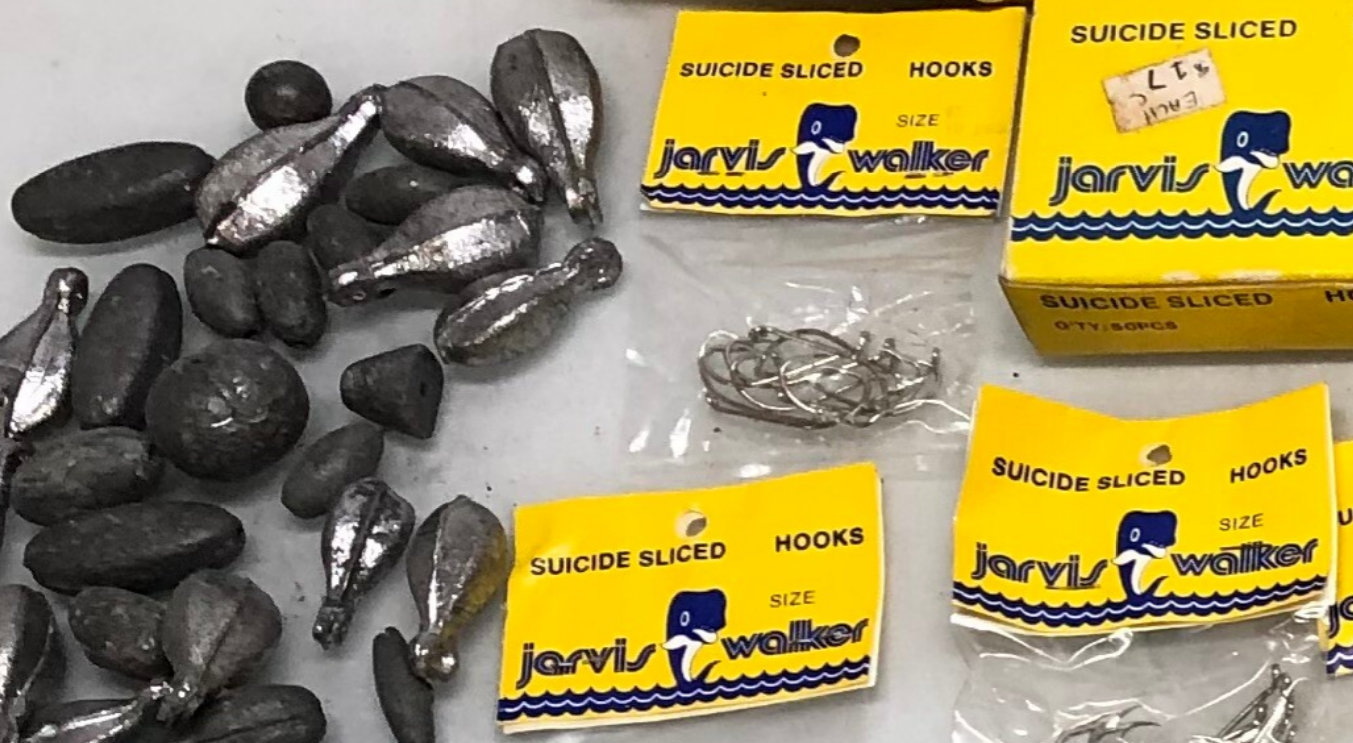 drag, startPoint x: 561, startPoint y: 444, endPoint x: 786, endPoint y: 156, distance: 365.47092 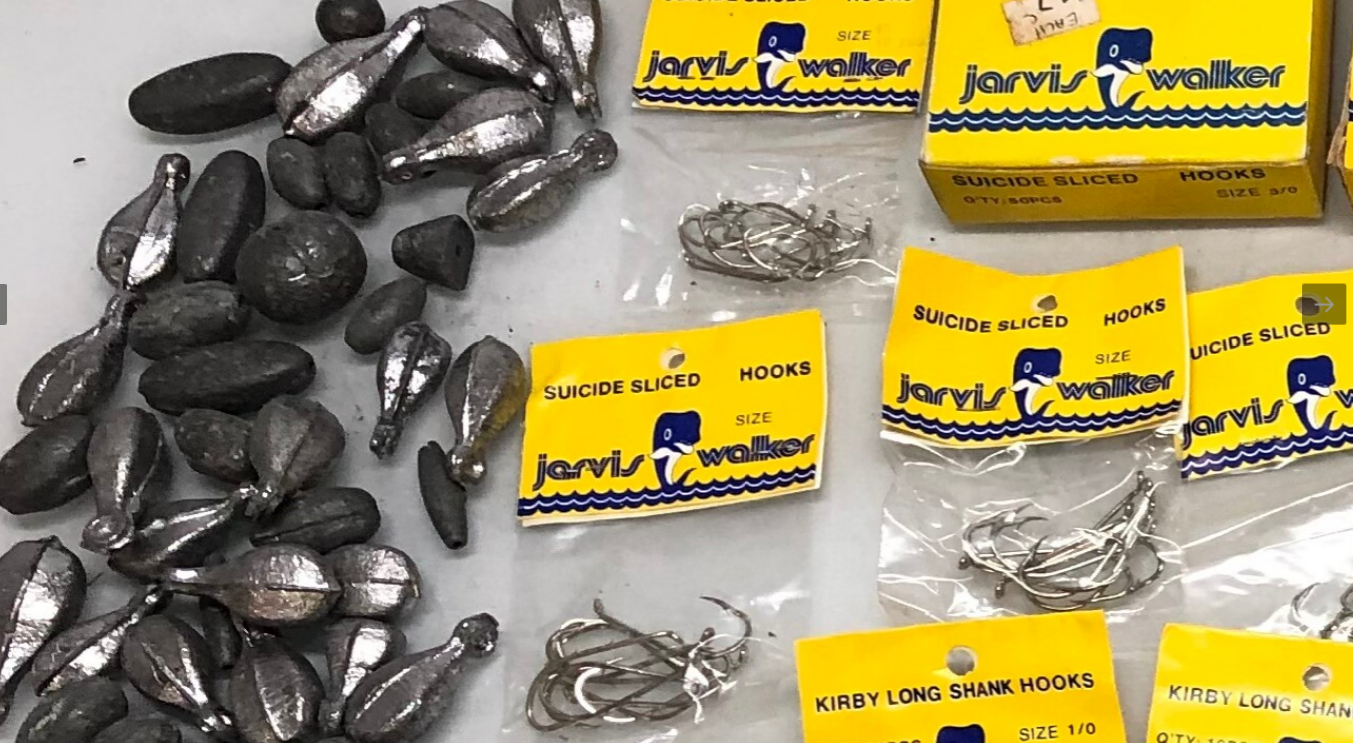 scroll, scrollTop: 107, scrollLeft: 0, axis: vertical 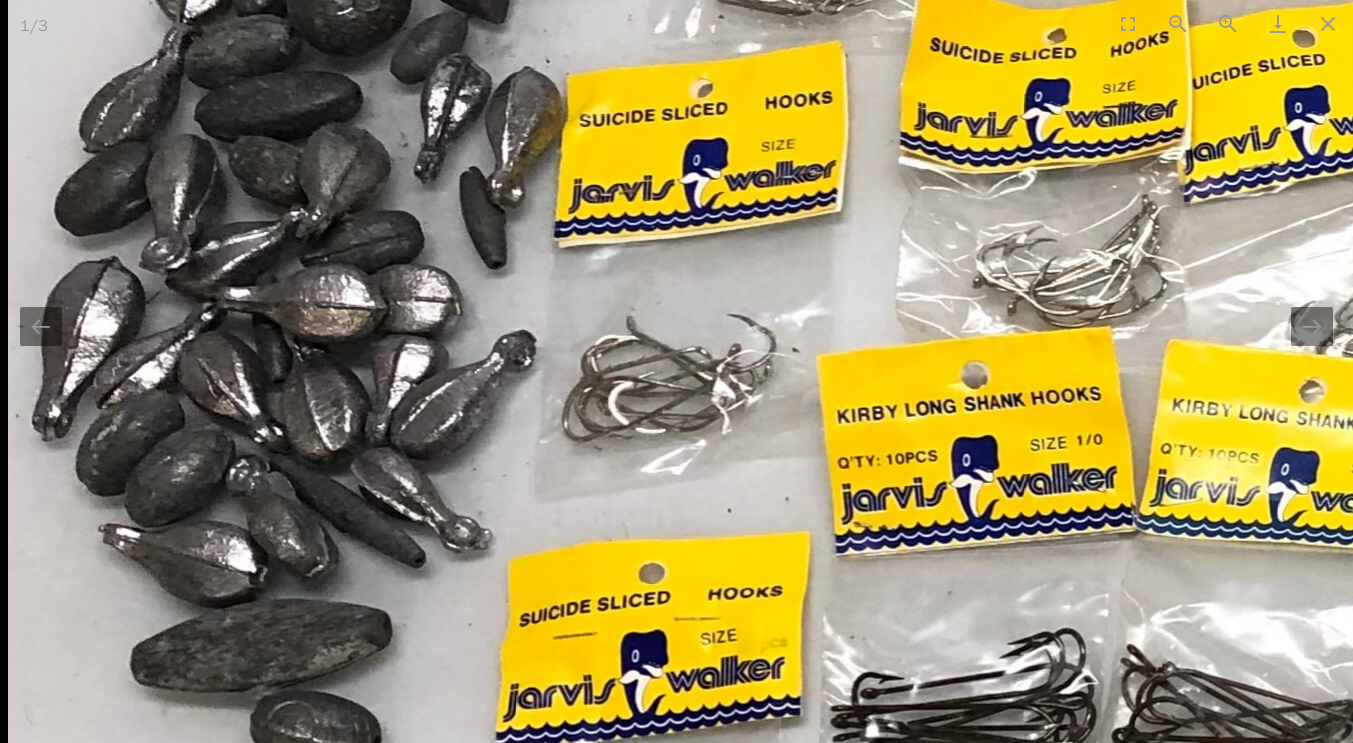 drag, startPoint x: 817, startPoint y: 298, endPoint x: 863, endPoint y: 8, distance: 293.6256 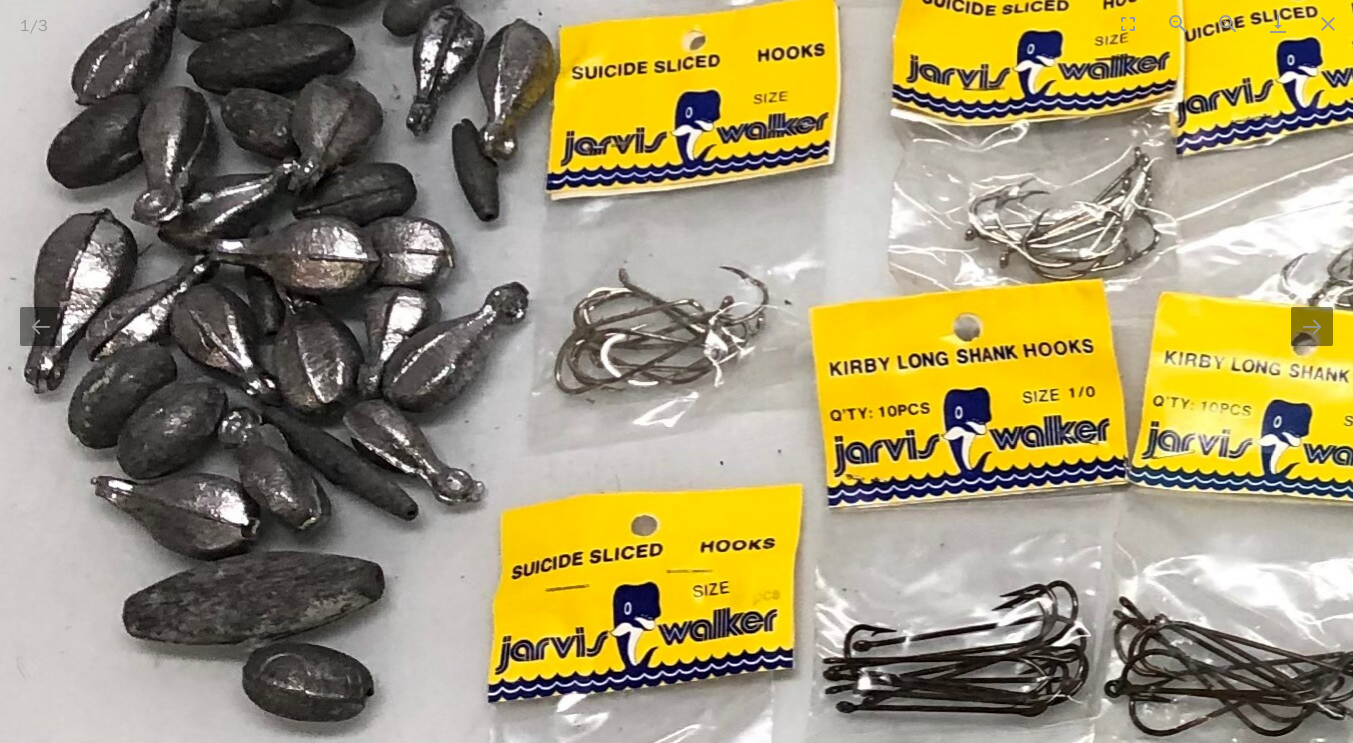 scroll, scrollTop: 0, scrollLeft: 0, axis: both 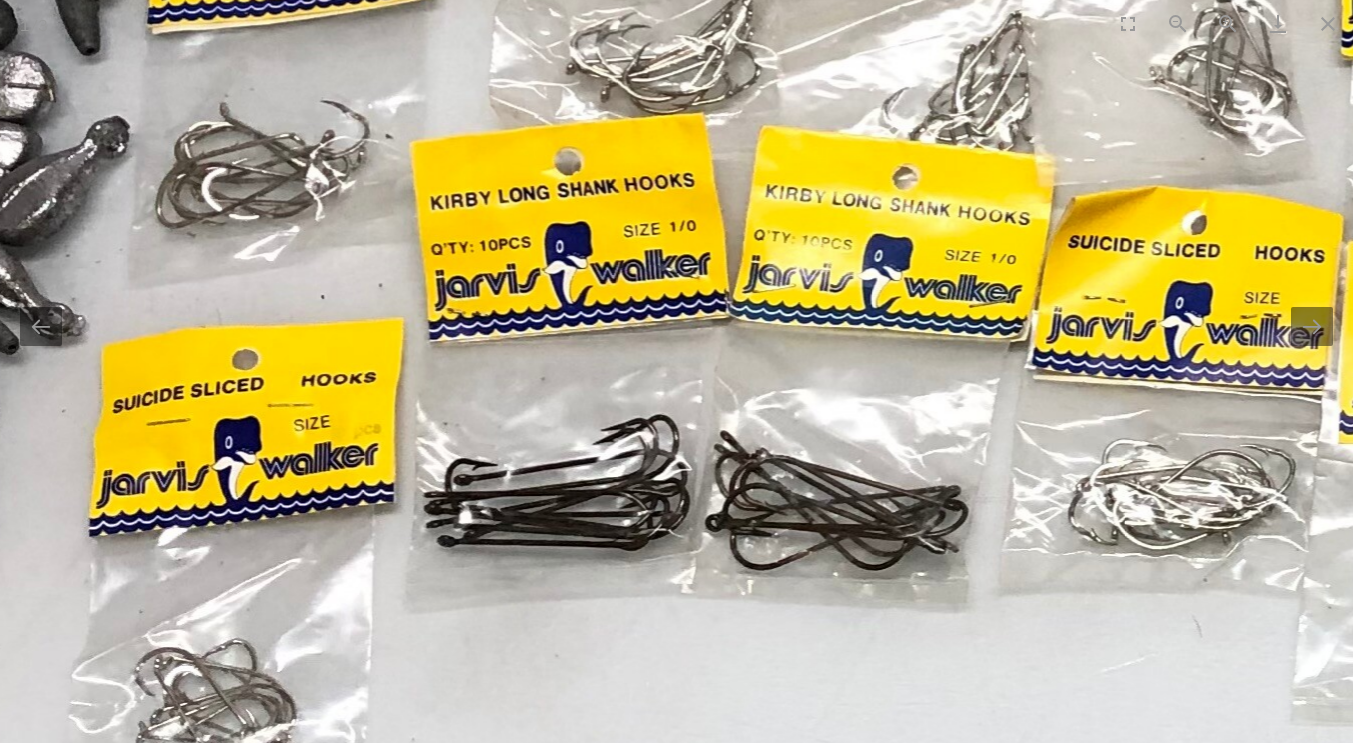 drag, startPoint x: 699, startPoint y: 566, endPoint x: 300, endPoint y: 400, distance: 432.1539 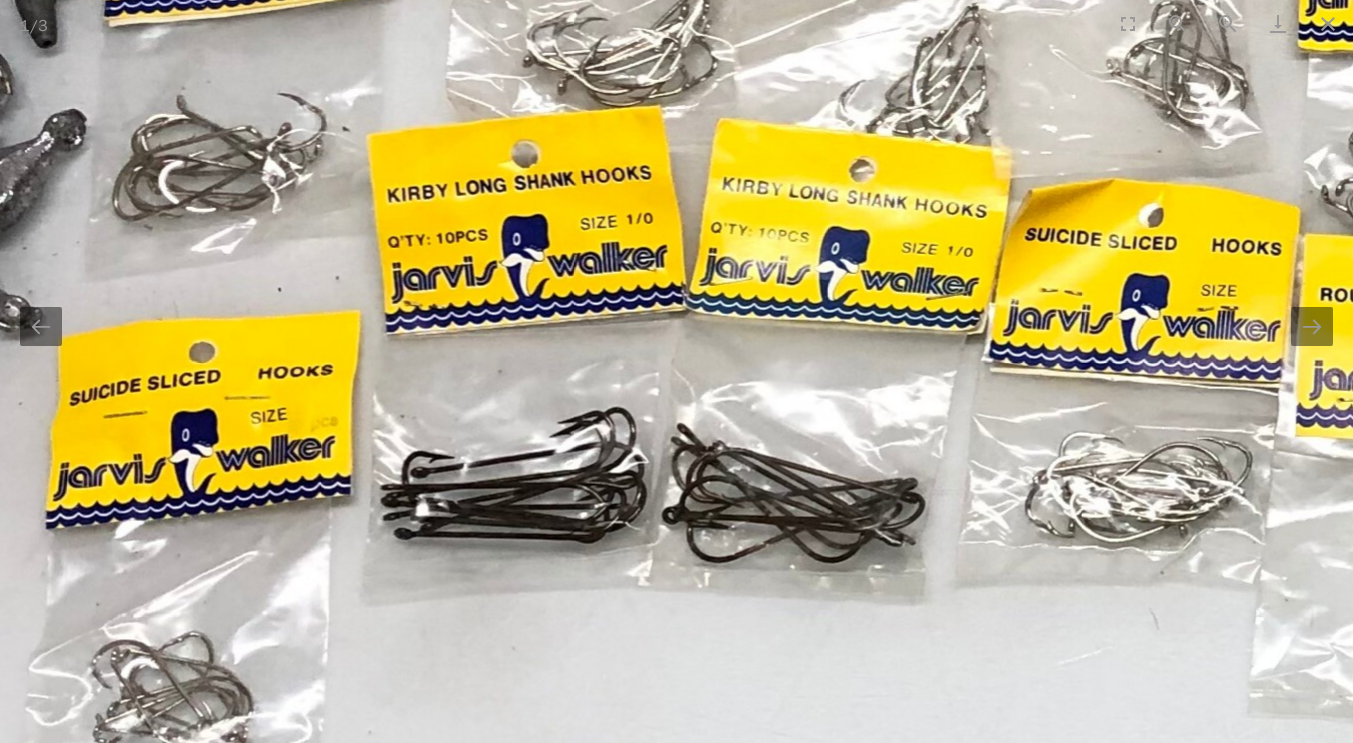 scroll, scrollTop: 0, scrollLeft: 0, axis: both 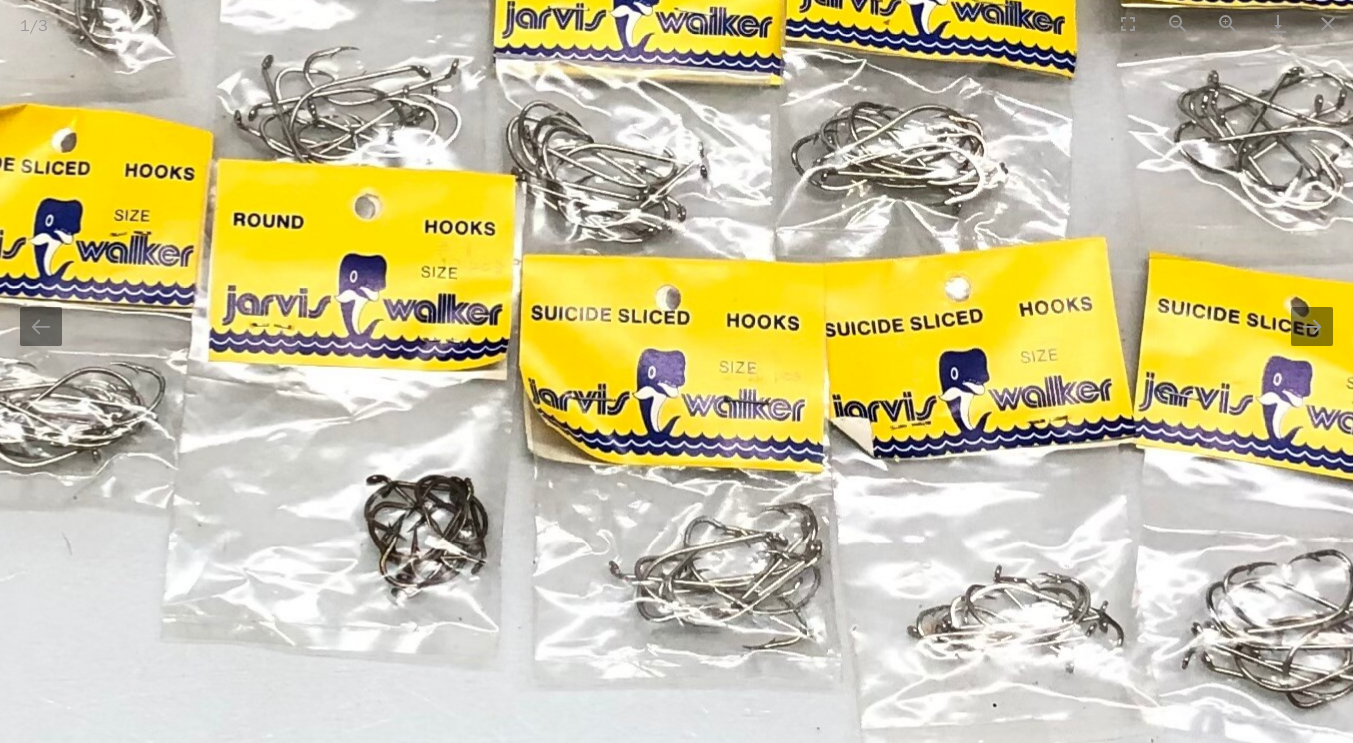 drag, startPoint x: 1087, startPoint y: 386, endPoint x: 0, endPoint y: 311, distance: 1089.5844 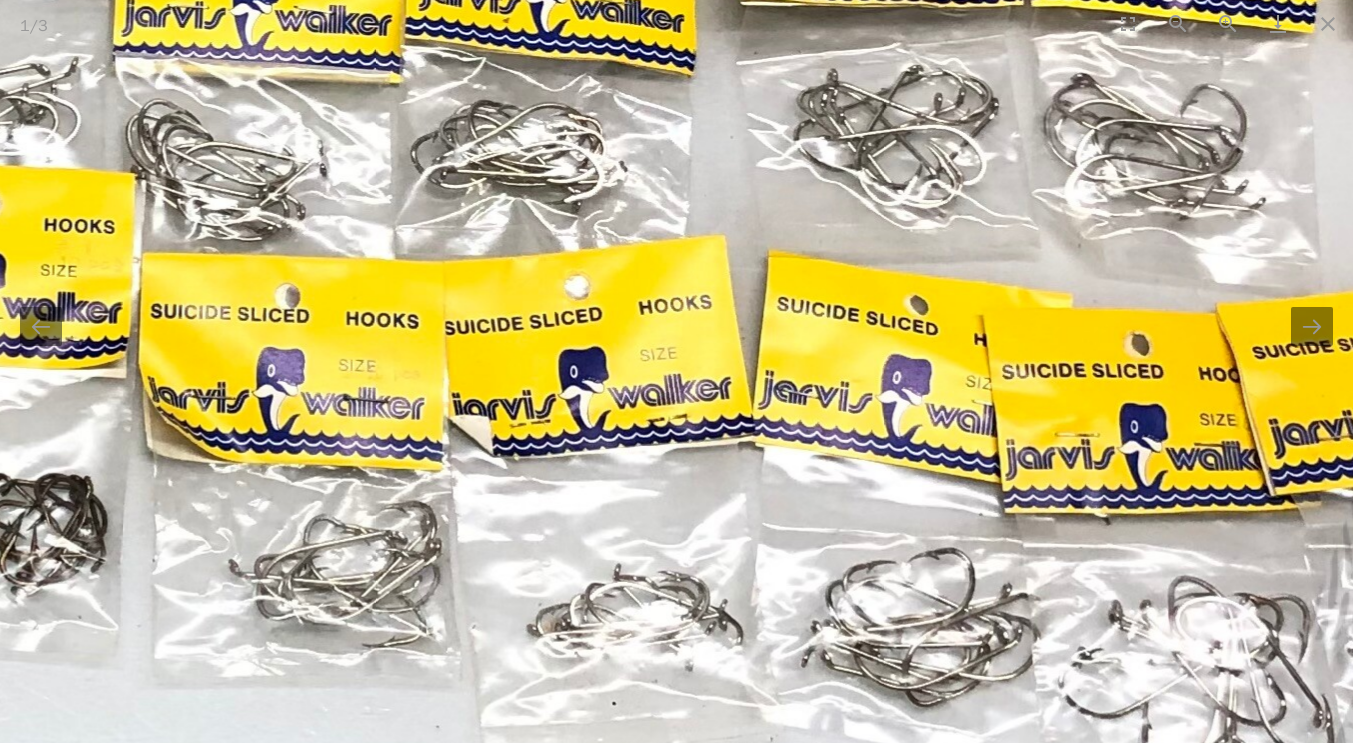 scroll, scrollTop: 0, scrollLeft: 0, axis: both 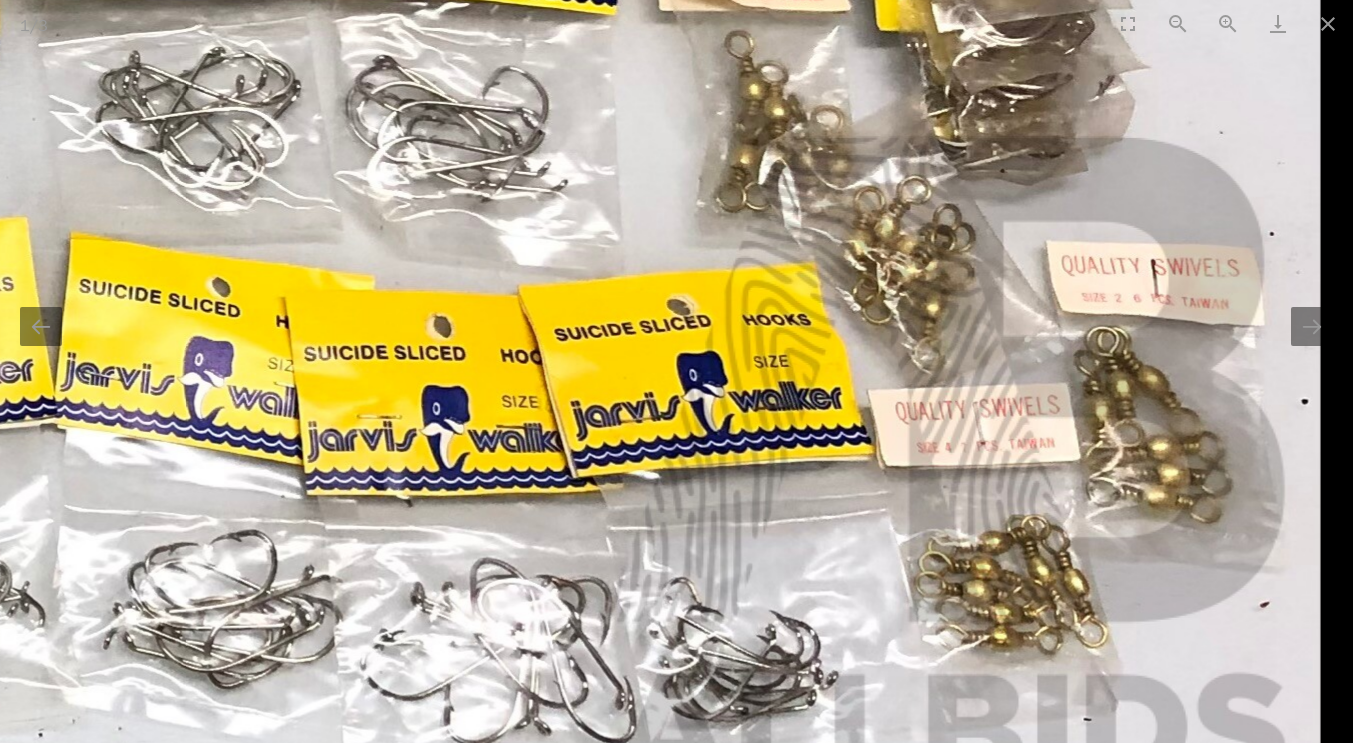 drag, startPoint x: 987, startPoint y: 492, endPoint x: 126, endPoint y: 474, distance: 861.1881 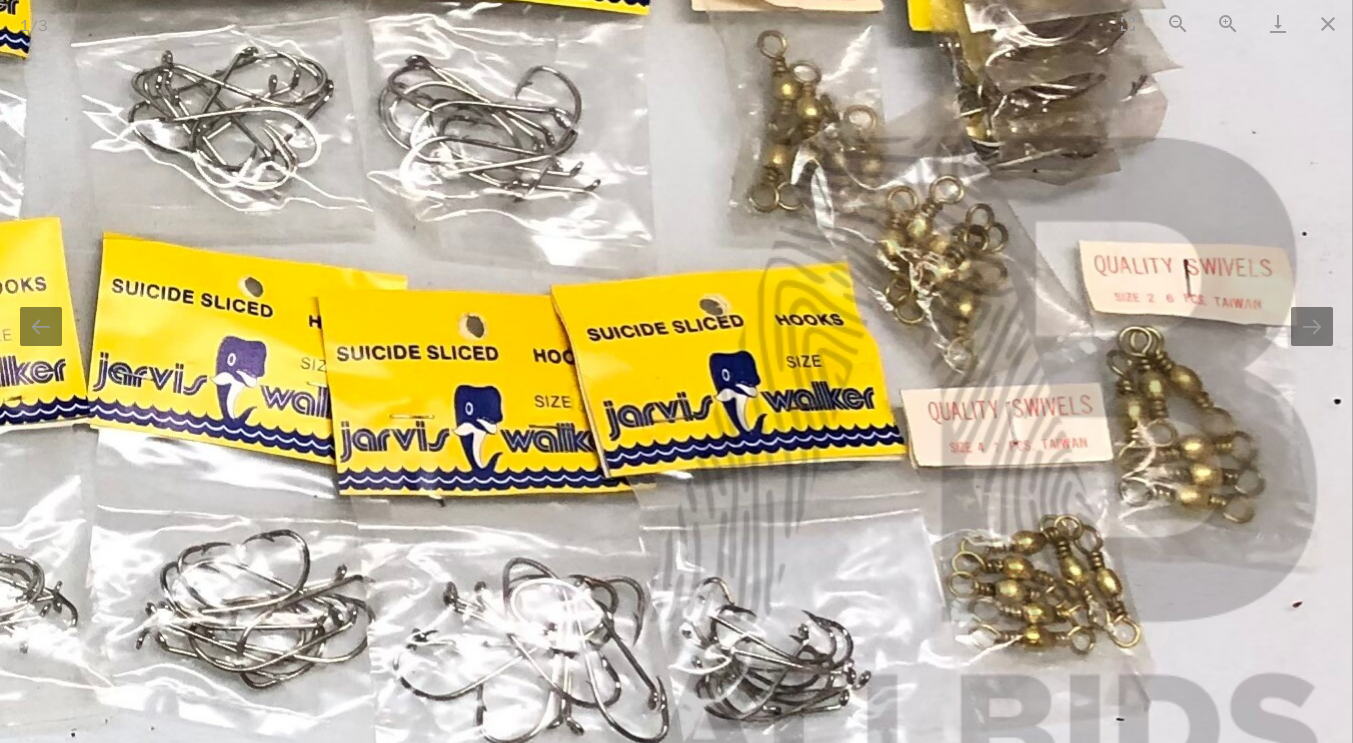 scroll, scrollTop: 0, scrollLeft: 0, axis: both 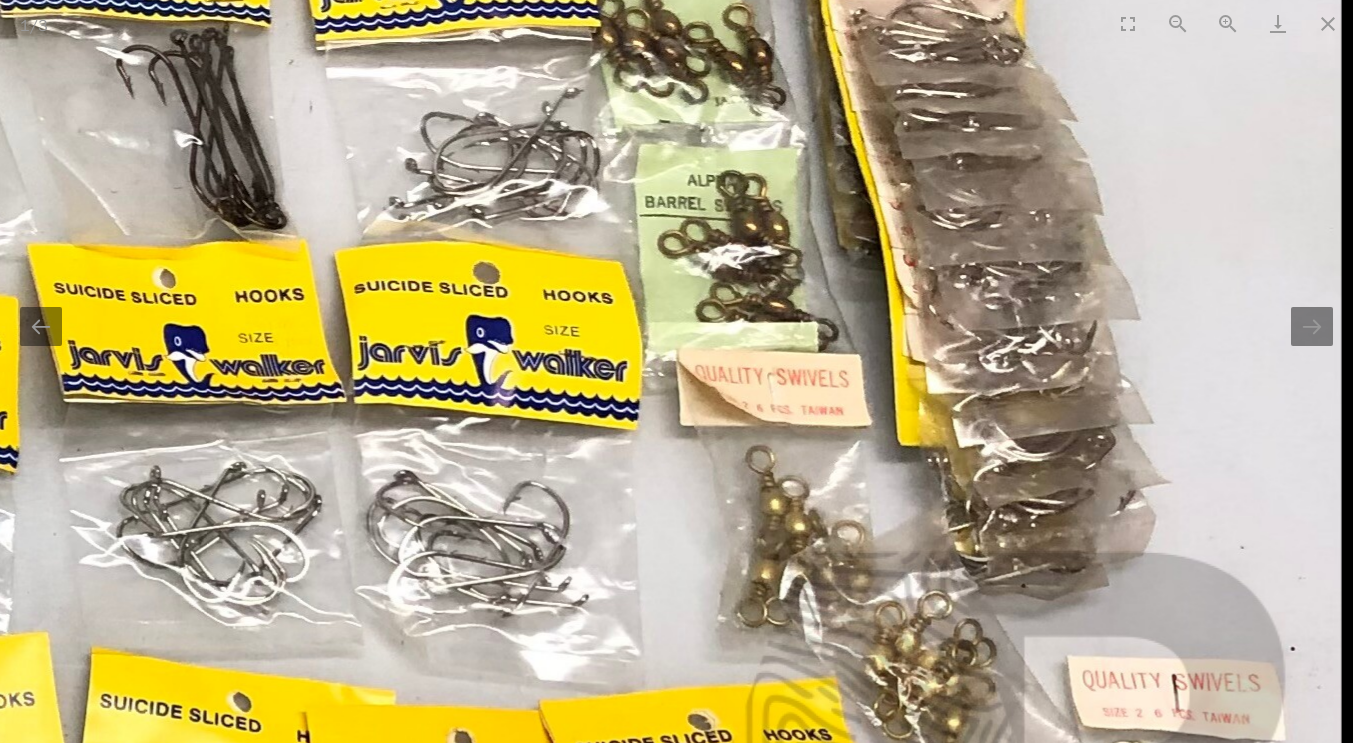 drag, startPoint x: 1148, startPoint y: 332, endPoint x: 1076, endPoint y: 747, distance: 421.19946 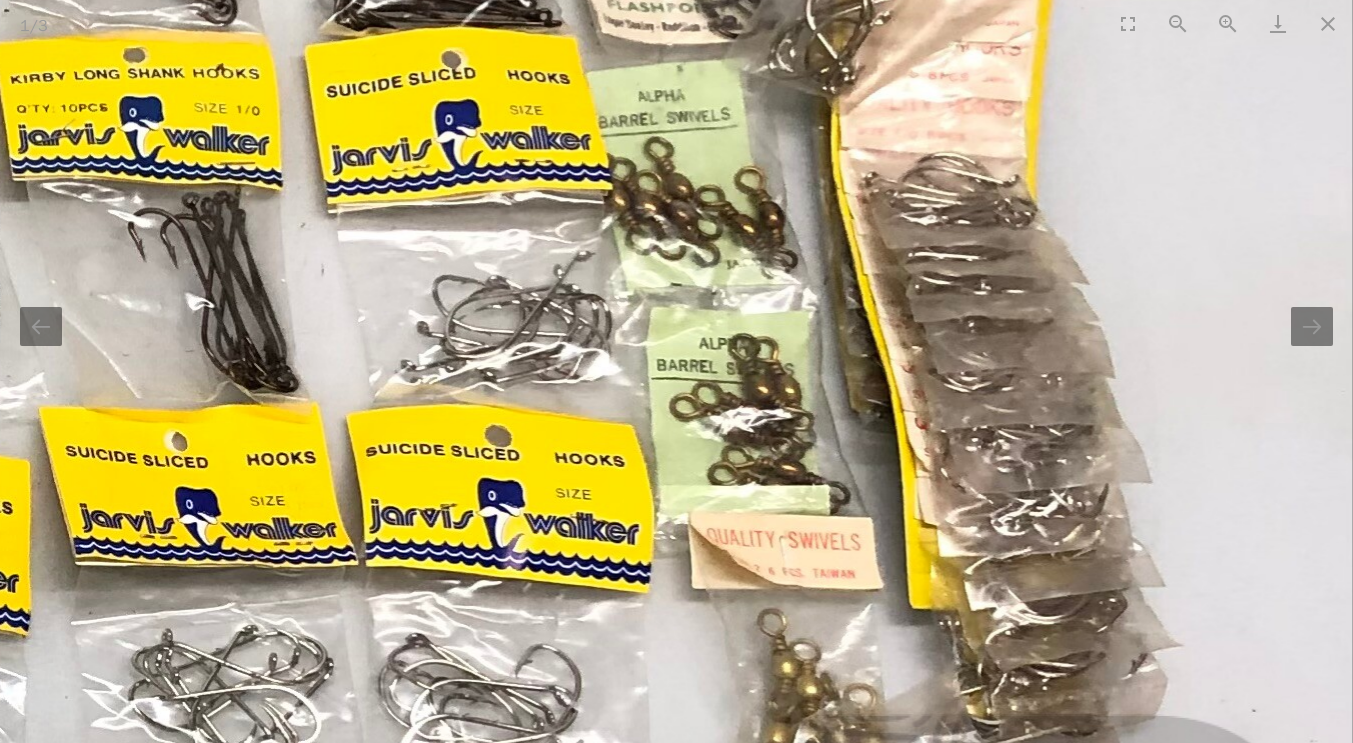 scroll, scrollTop: 0, scrollLeft: 0, axis: both 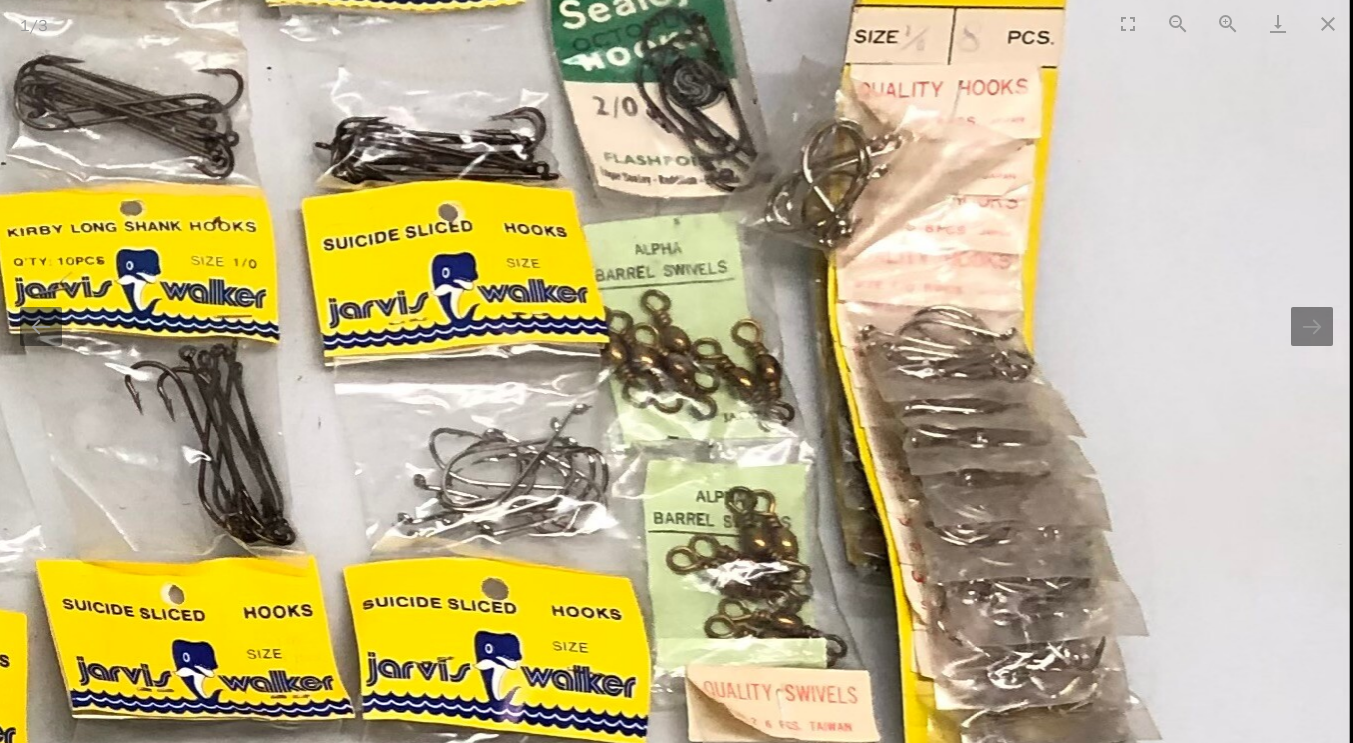 drag, startPoint x: 1076, startPoint y: 392, endPoint x: 1053, endPoint y: 557, distance: 166.59532 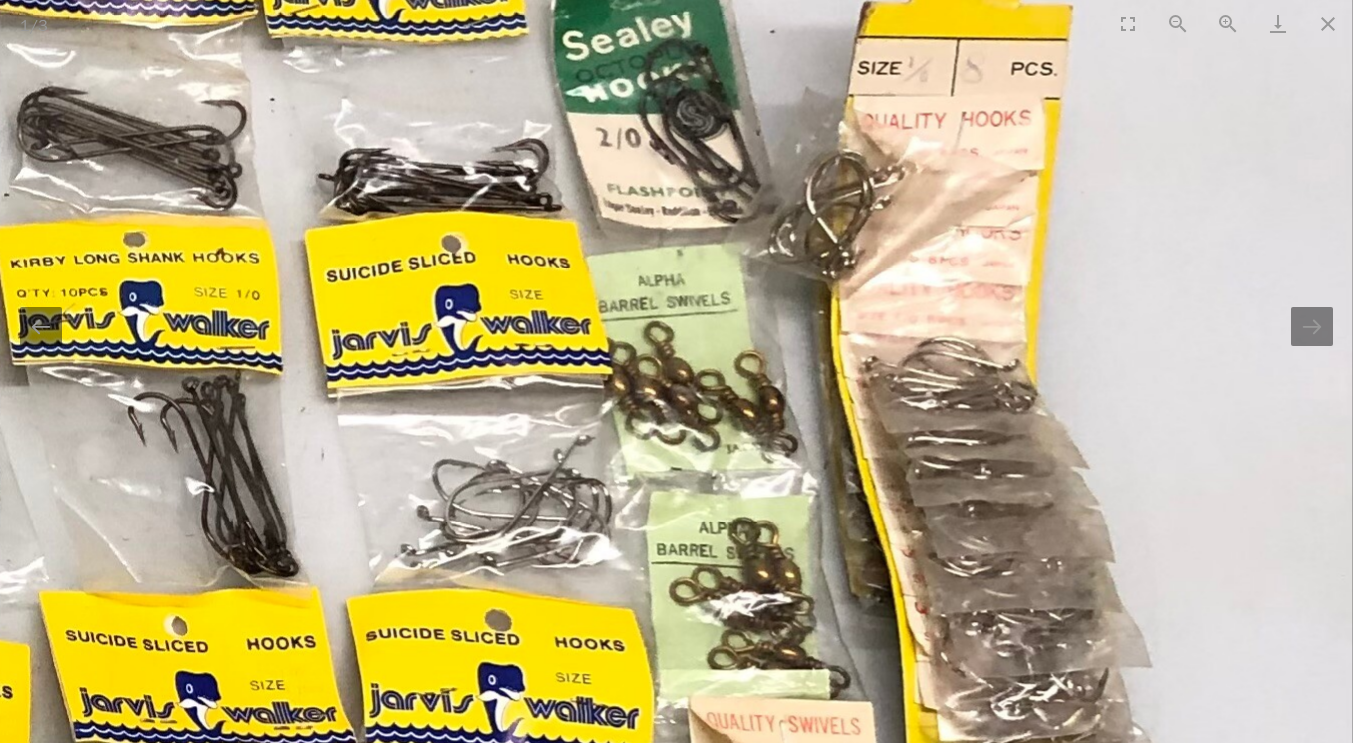 scroll, scrollTop: 0, scrollLeft: 0, axis: both 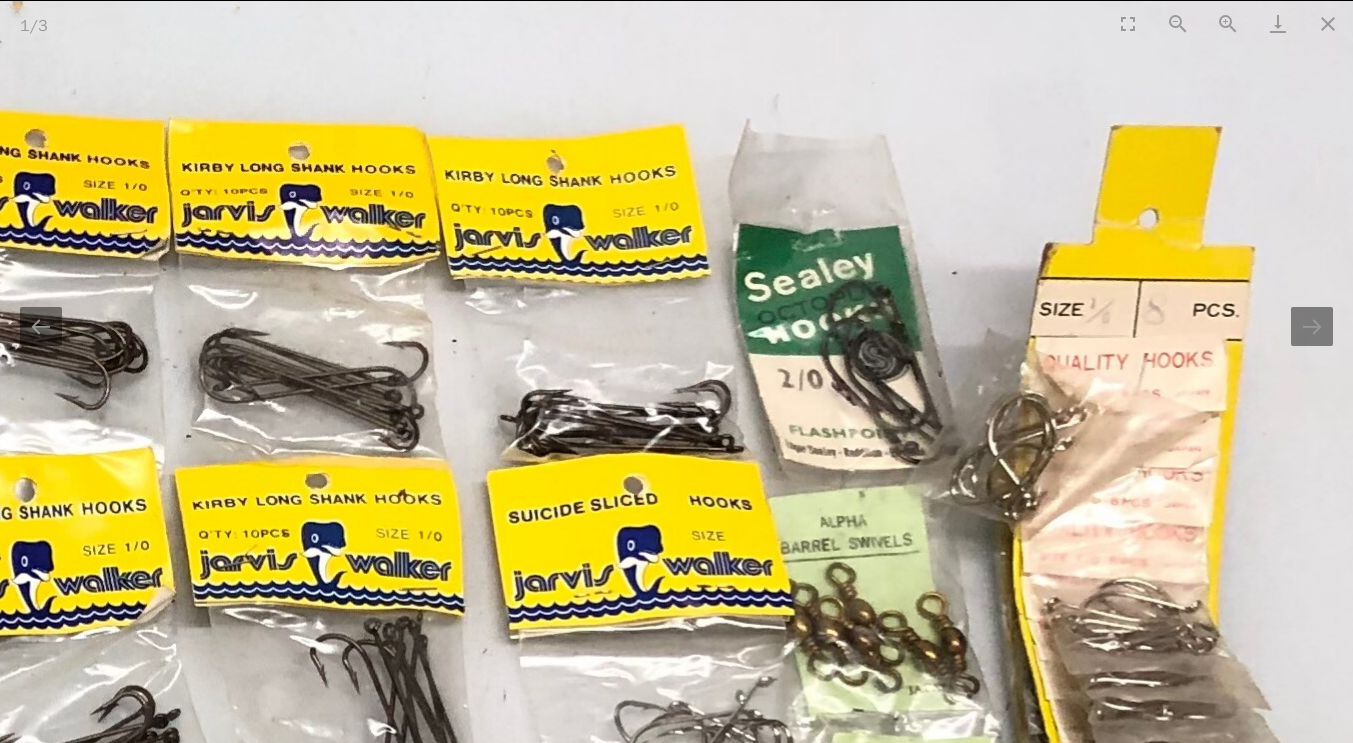 drag, startPoint x: 662, startPoint y: 162, endPoint x: 845, endPoint y: 407, distance: 305.8006 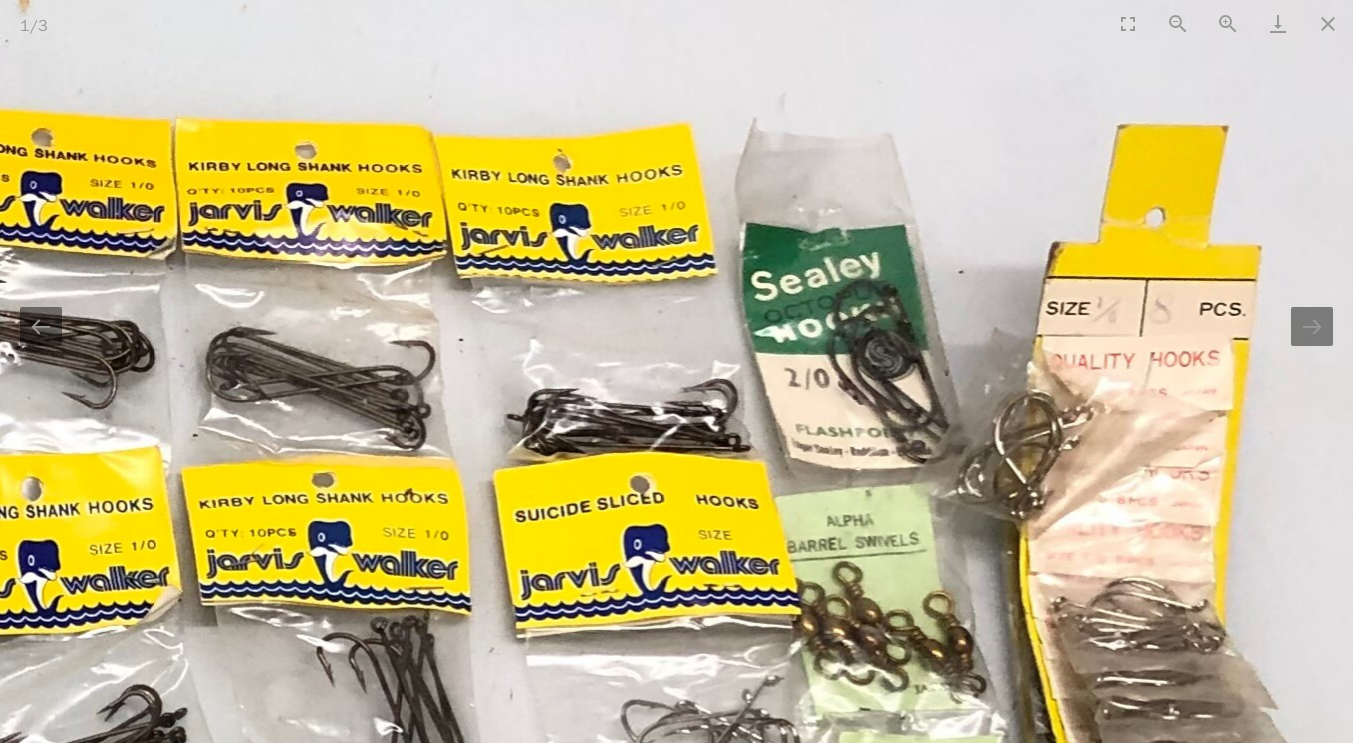 scroll, scrollTop: 0, scrollLeft: 0, axis: both 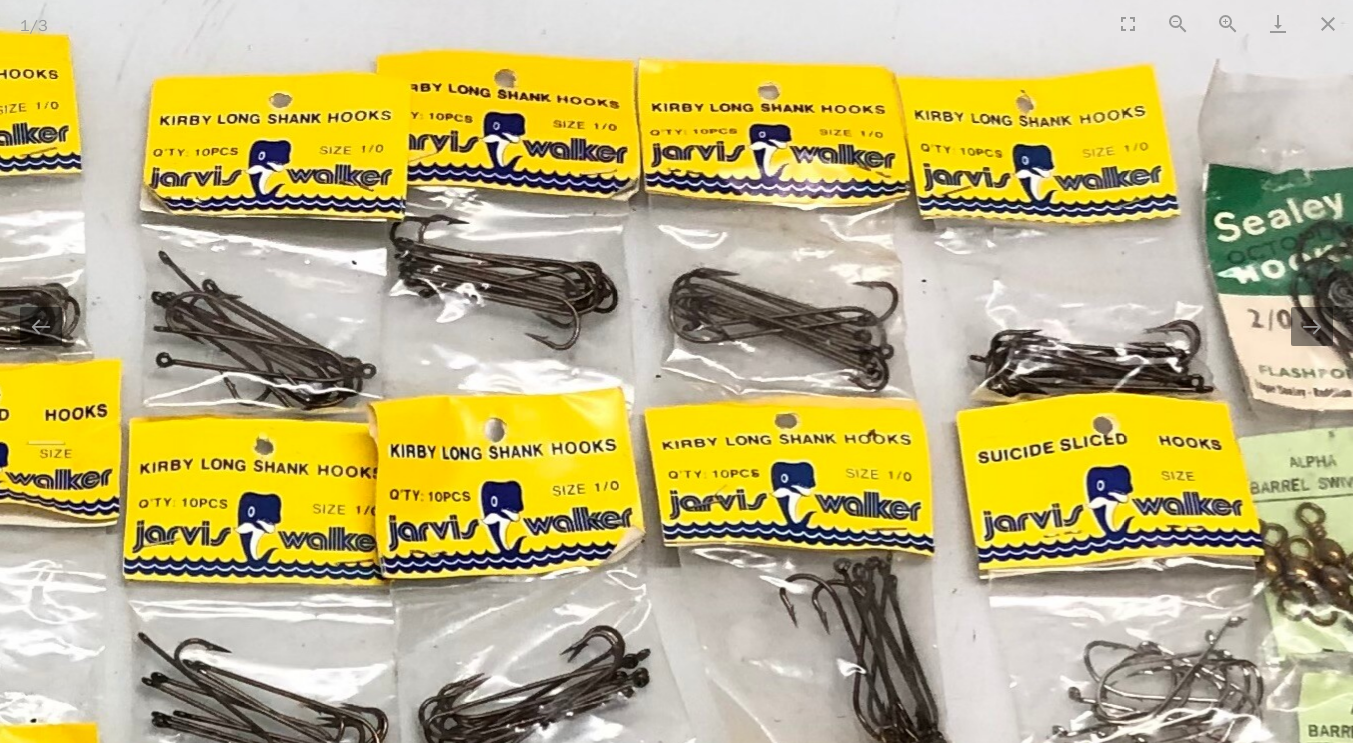 drag, startPoint x: 512, startPoint y: 285, endPoint x: 975, endPoint y: 226, distance: 466.74405 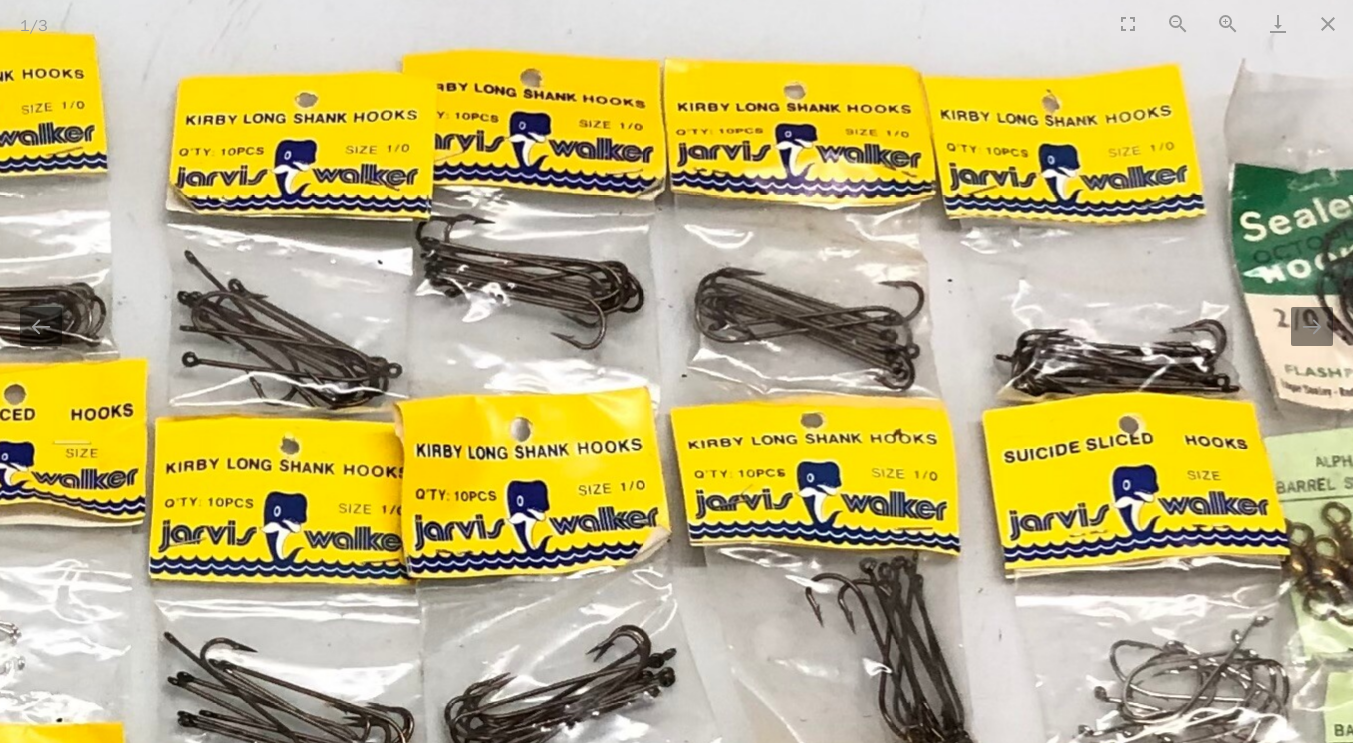 scroll, scrollTop: 0, scrollLeft: 0, axis: both 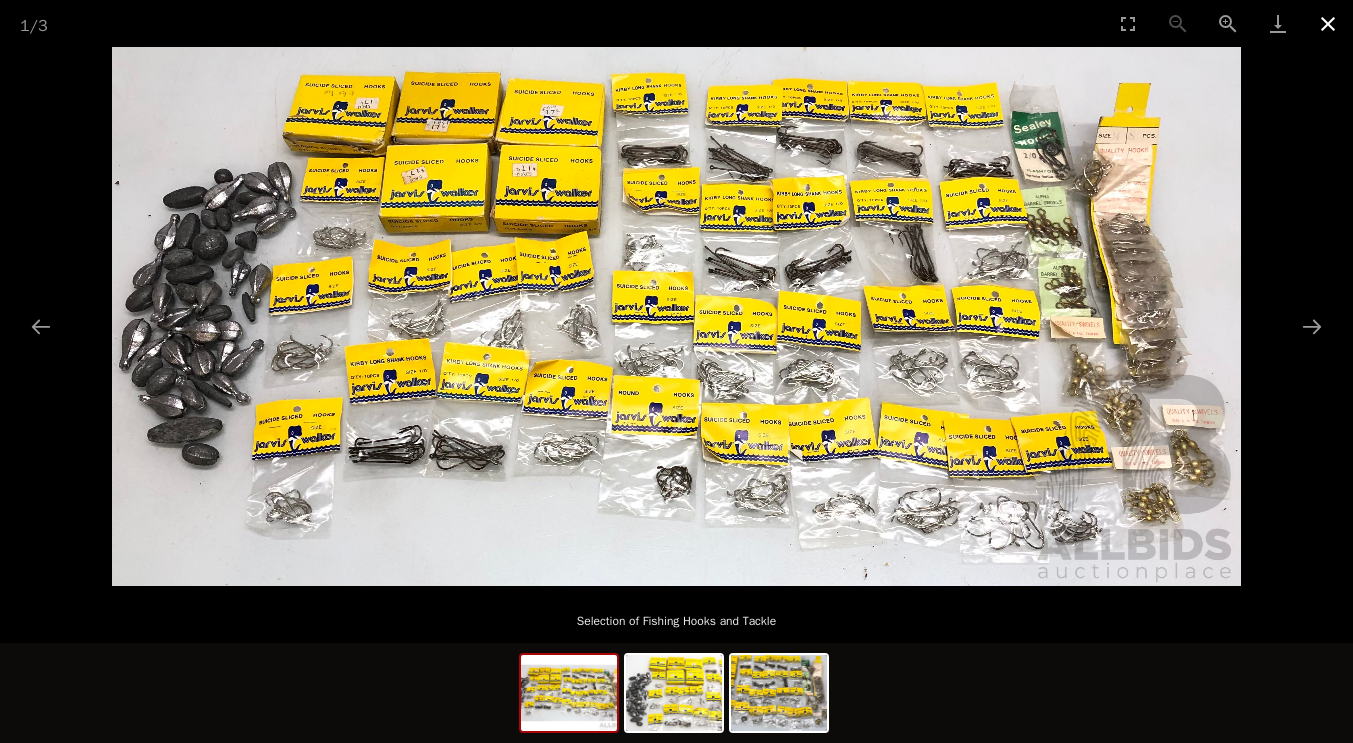 click at bounding box center [1328, 23] 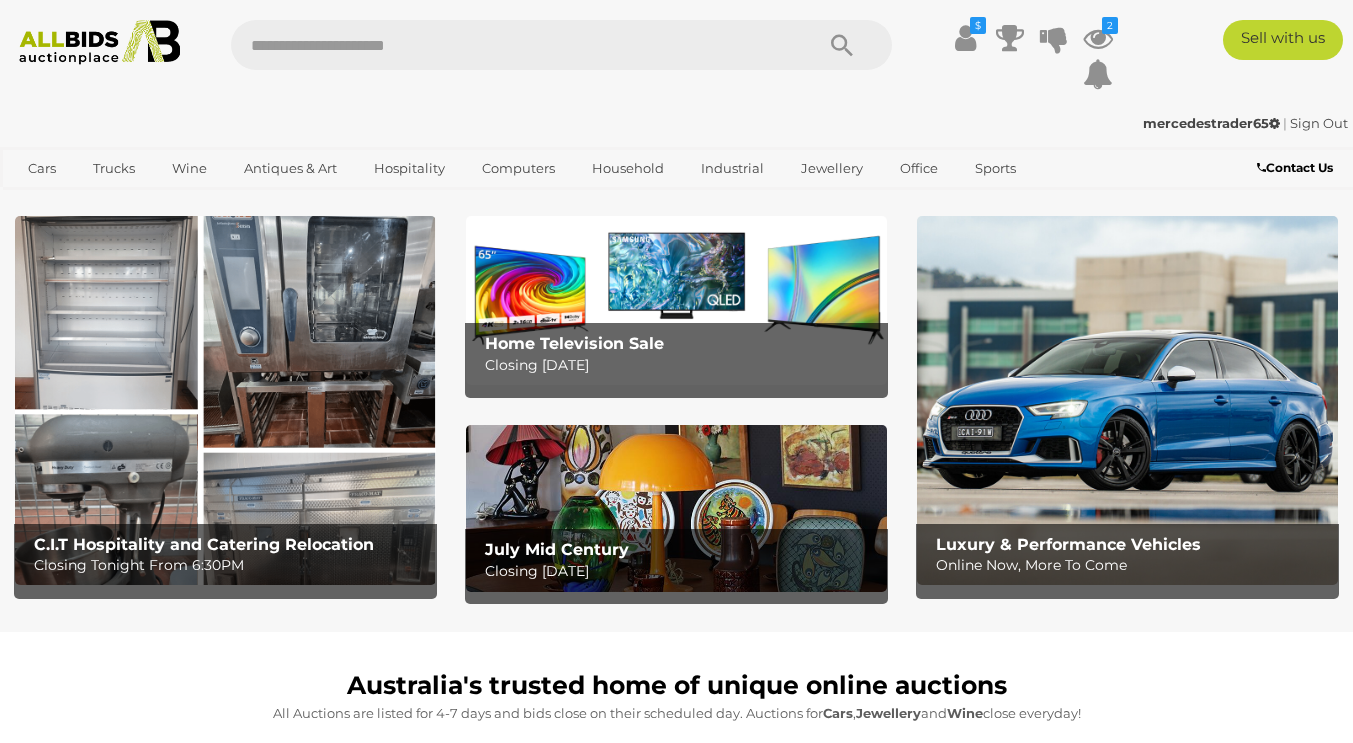 scroll, scrollTop: 0, scrollLeft: 0, axis: both 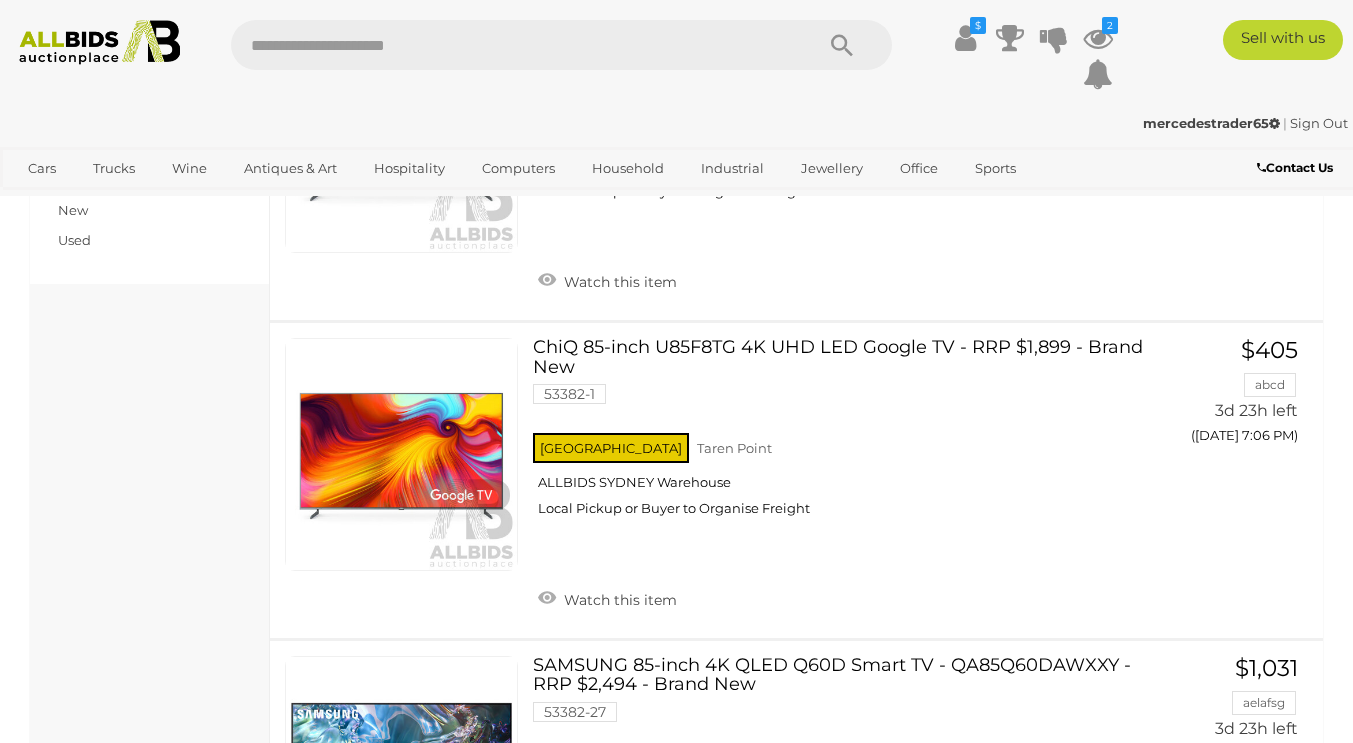 click on "ChiQ 85-inch U85F8TG 4K UHD LED Google TV - RRP $1,899 - Brand New
53382-6
NSW Taren Point  $400" at bounding box center (796, 162) 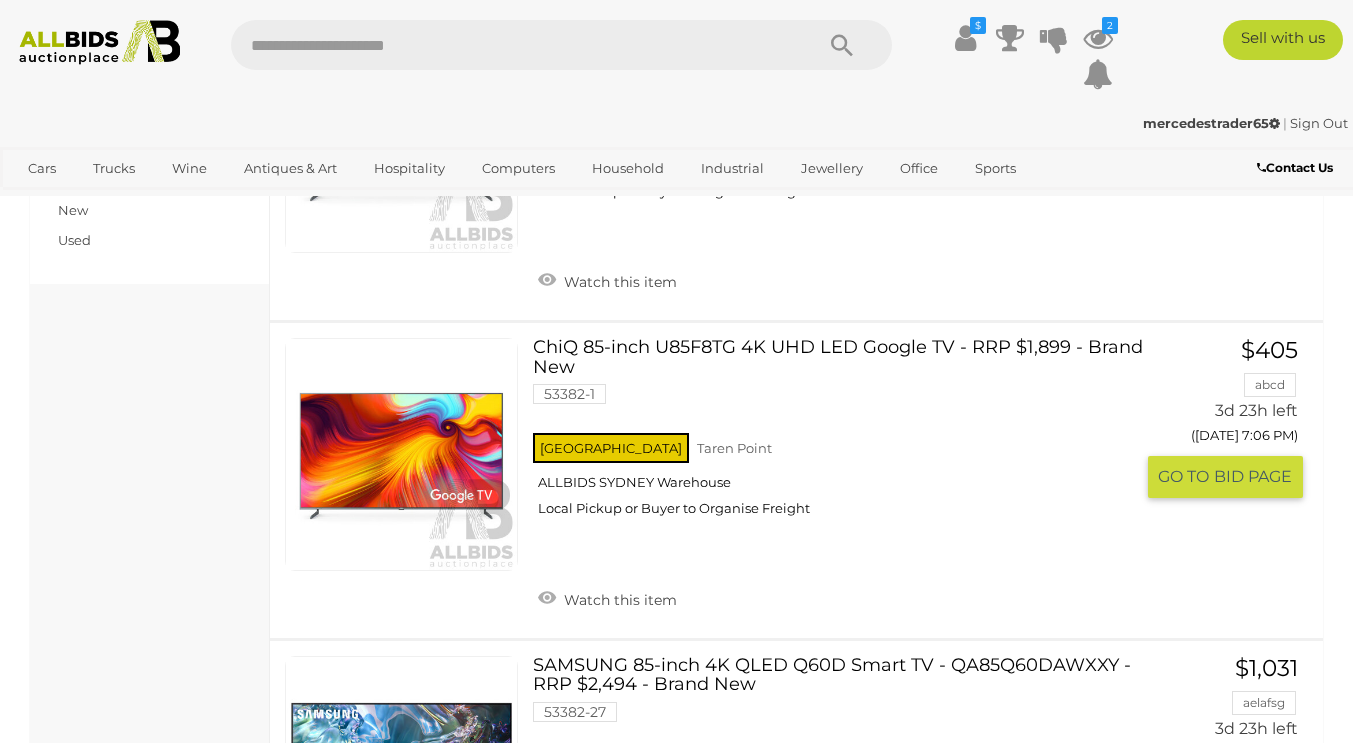 click at bounding box center (401, 454) 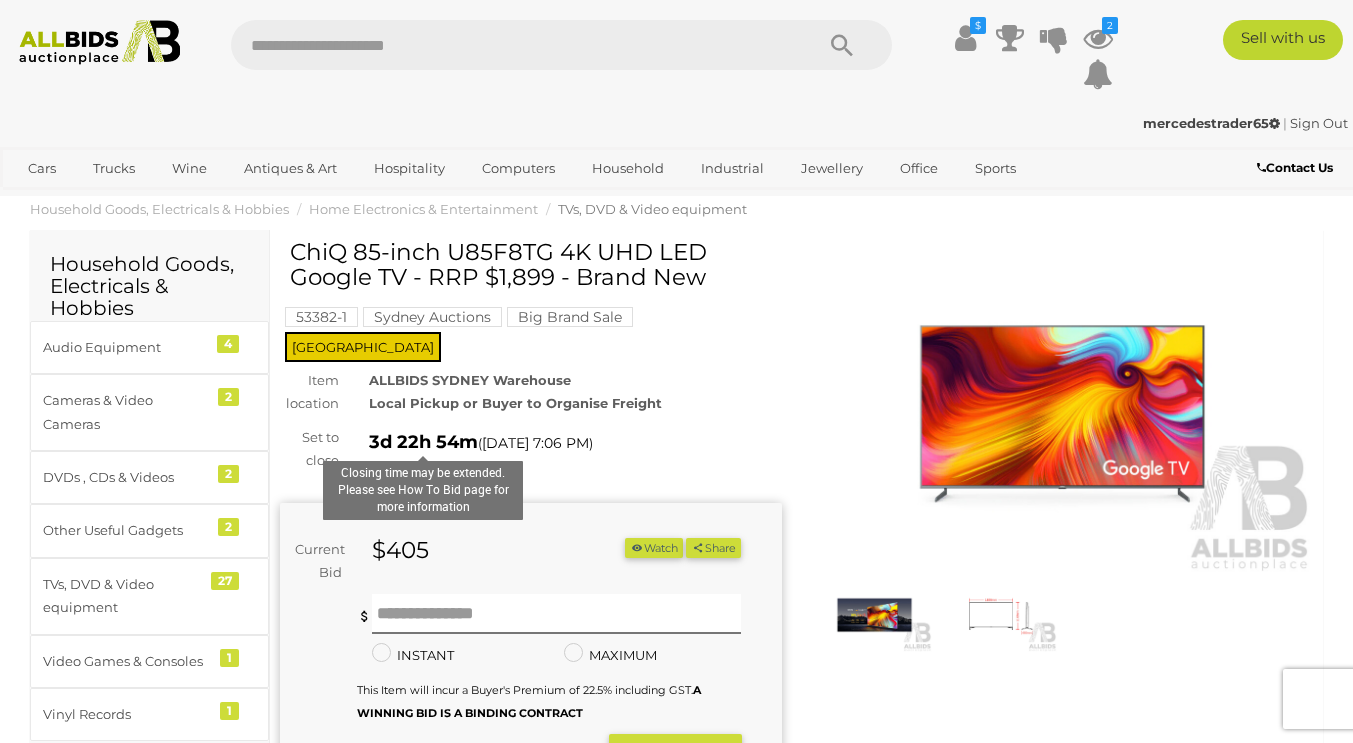 scroll, scrollTop: 0, scrollLeft: 0, axis: both 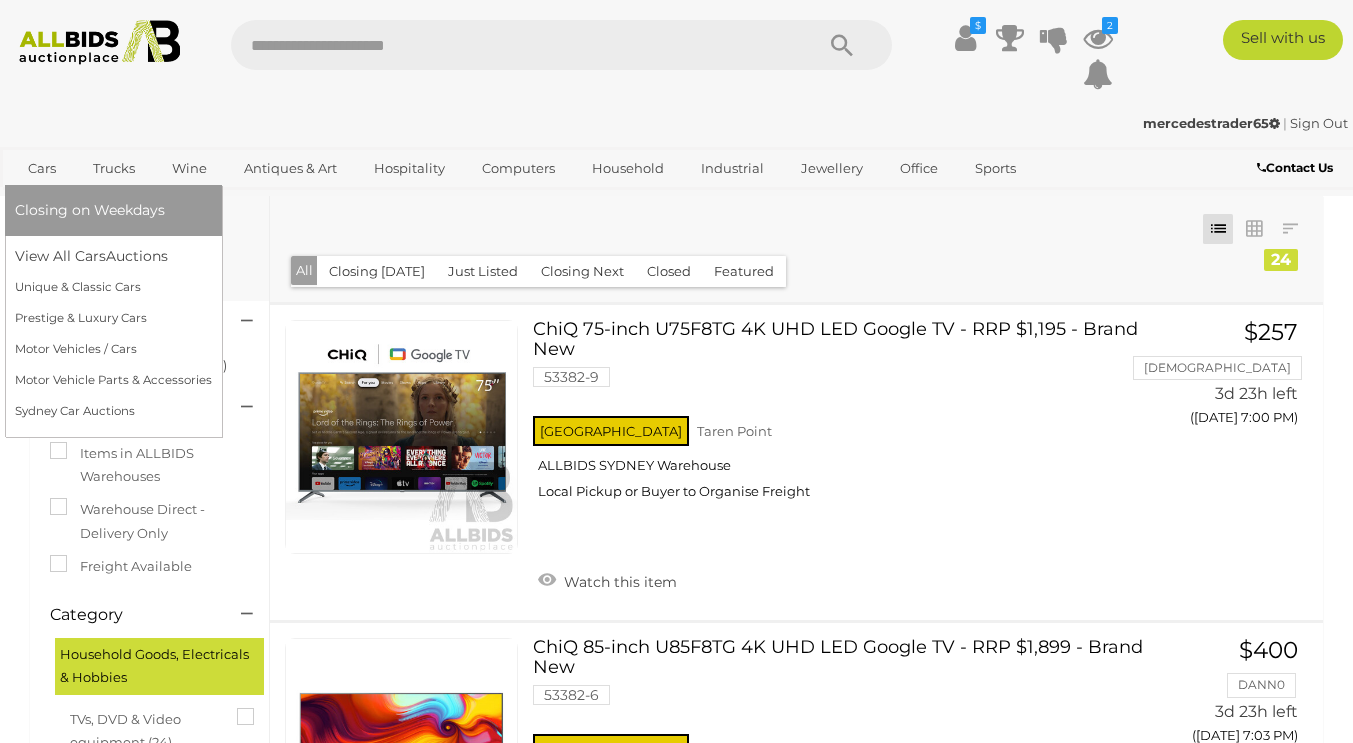 click on "Cars" at bounding box center (42, 168) 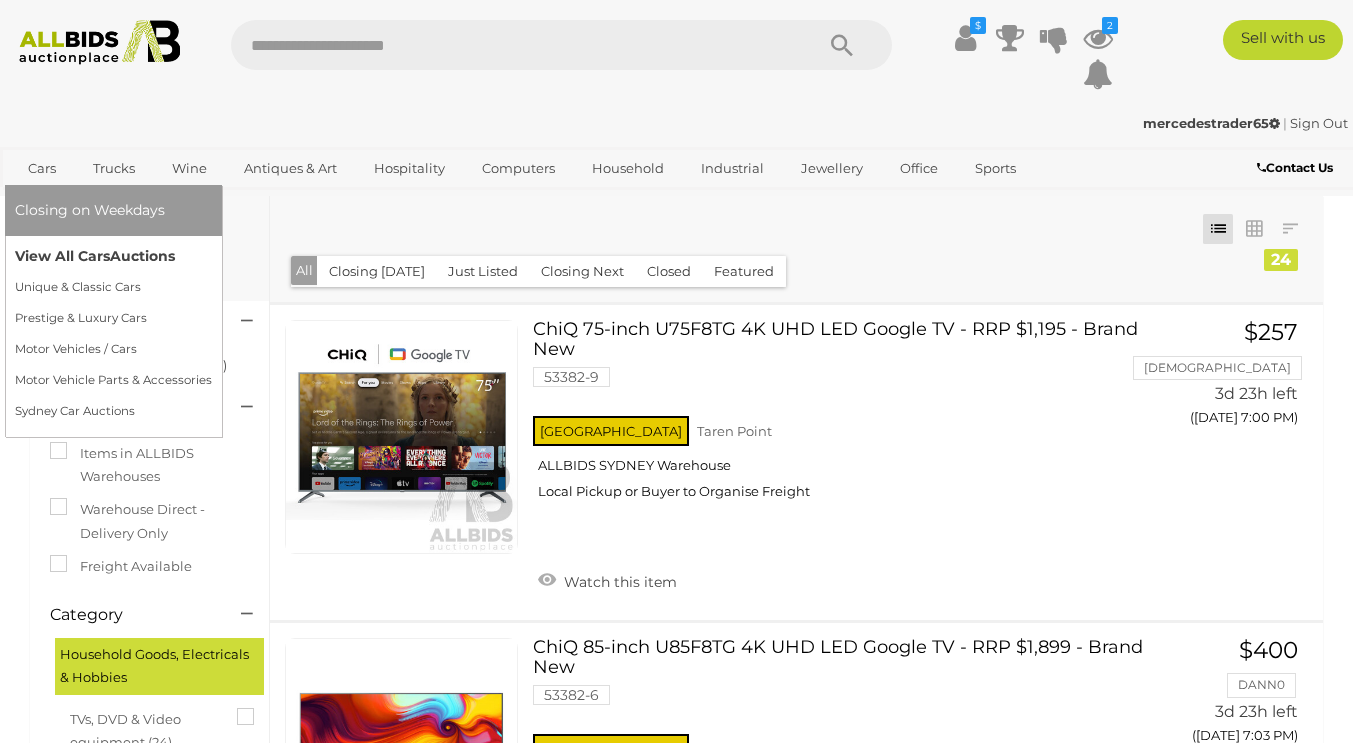 click on "View All Cars  Auctions" at bounding box center [113, 256] 